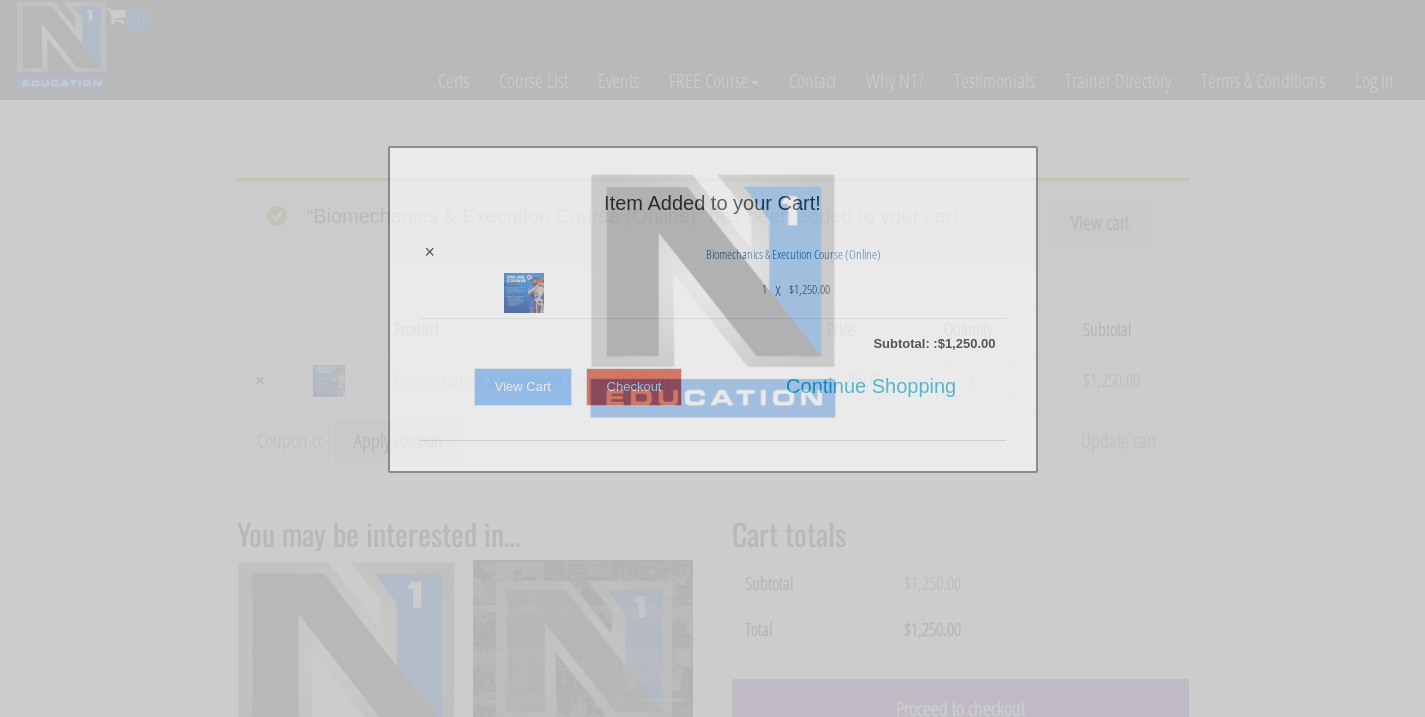 scroll, scrollTop: 0, scrollLeft: 0, axis: both 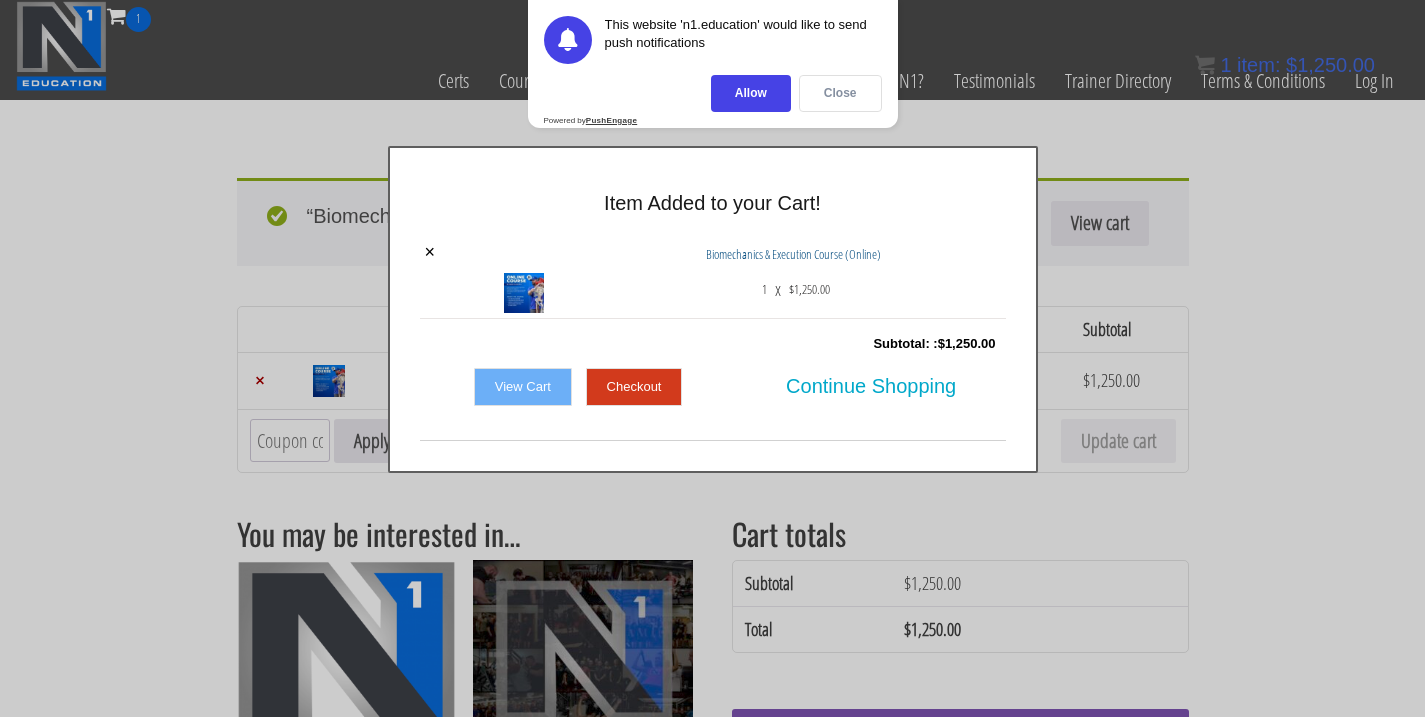 click on "Close" at bounding box center (840, 93) 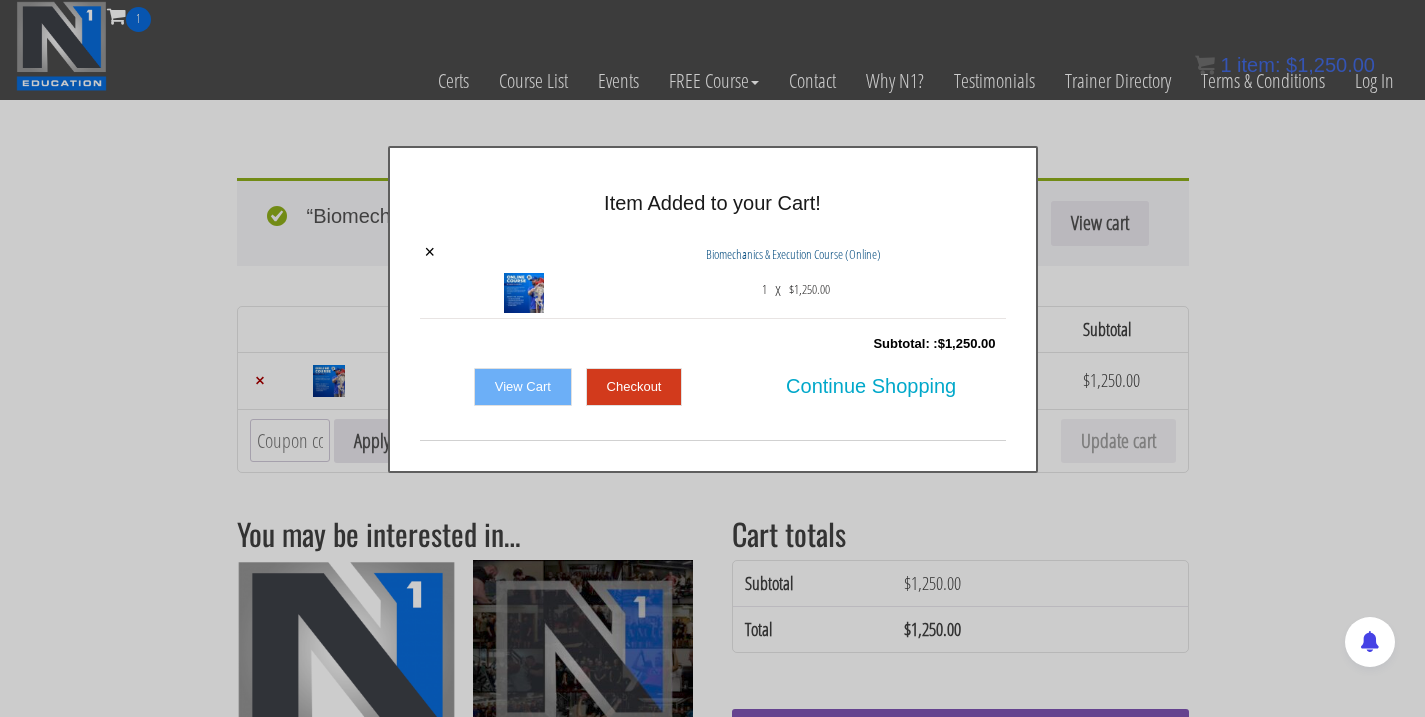 click on "Checkout" at bounding box center [634, 387] 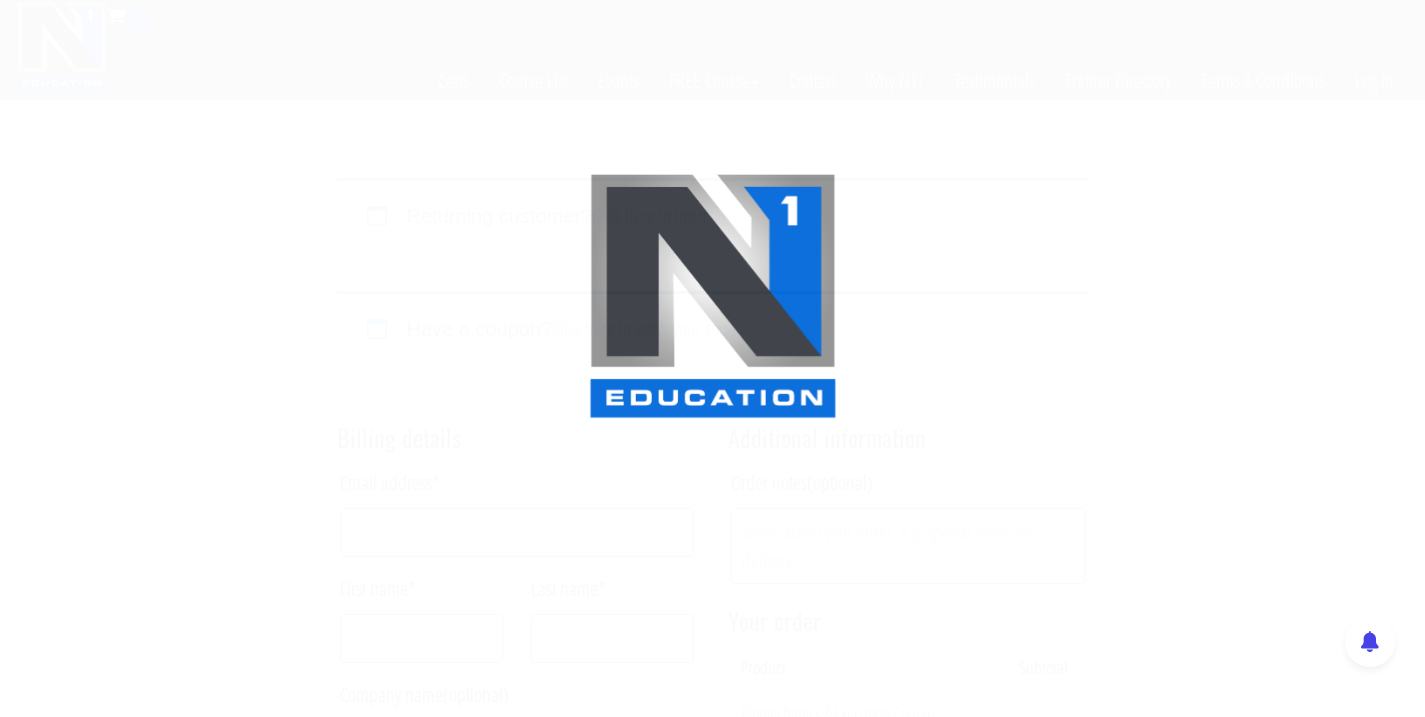 scroll, scrollTop: 0, scrollLeft: 0, axis: both 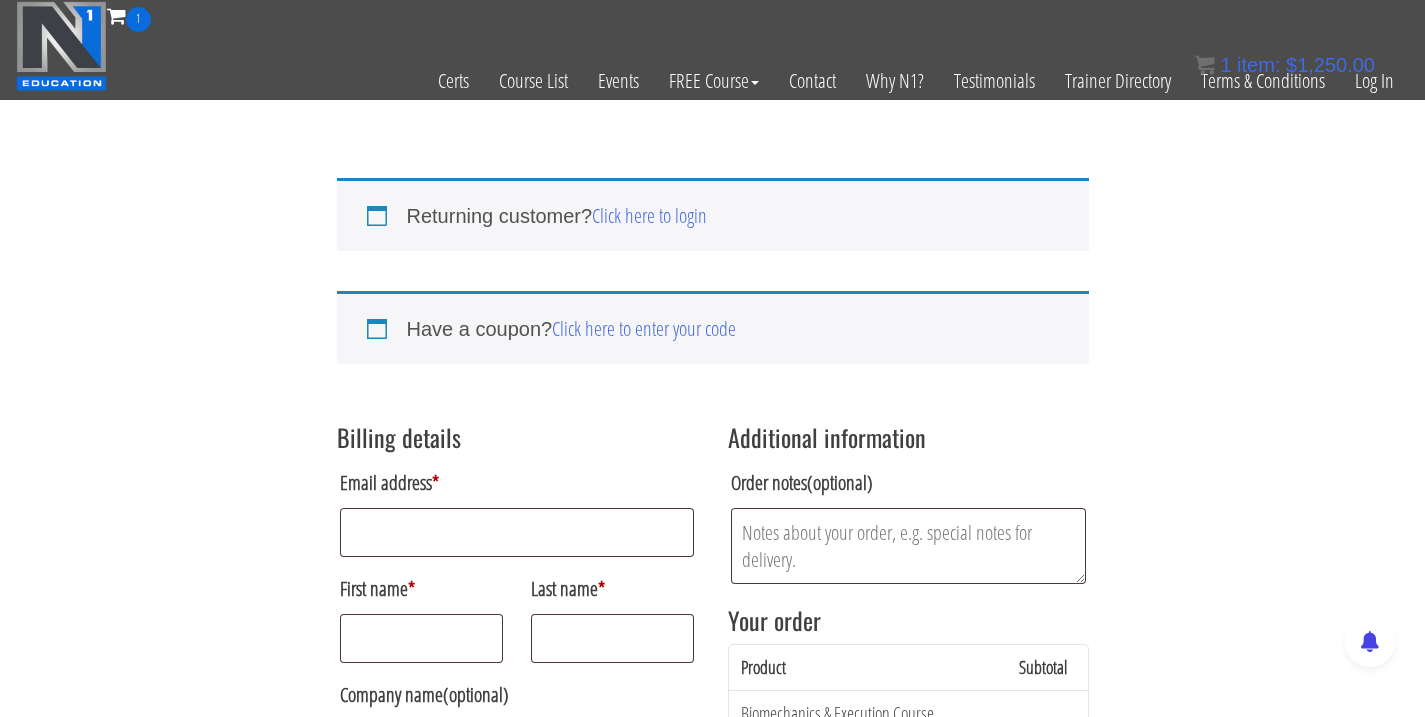 click on "Returning customer?  Click here to login
If you have shopped with us before, please enter your details below. If you are a new customer, please proceed to the Billing section.
Username or email  *
Password  *
Remember me
Login
Lost your password?
Have a coupon?  Click here to enter your code
If you have a coupon code, please apply it below.
Coupon:
Apply coupon
Billing details
Email address  * First name  * Last name  * Company name  (optional) Country / Region  * Select a country / region… Afghanistan Åland Islands Albania Algeria American Samoa Andorra Angola Anguilla Antarctica Antigua and Barbuda Argentina Armenia Aruba Australia Austria Azerbaijan Bahamas Bahrain Bangladesh Barbados Belarus Belau Belgium Belize Benin Bermuda Bhutan Bolivia Bonaire, Saint Eustatius and Saba" at bounding box center (712, 902) 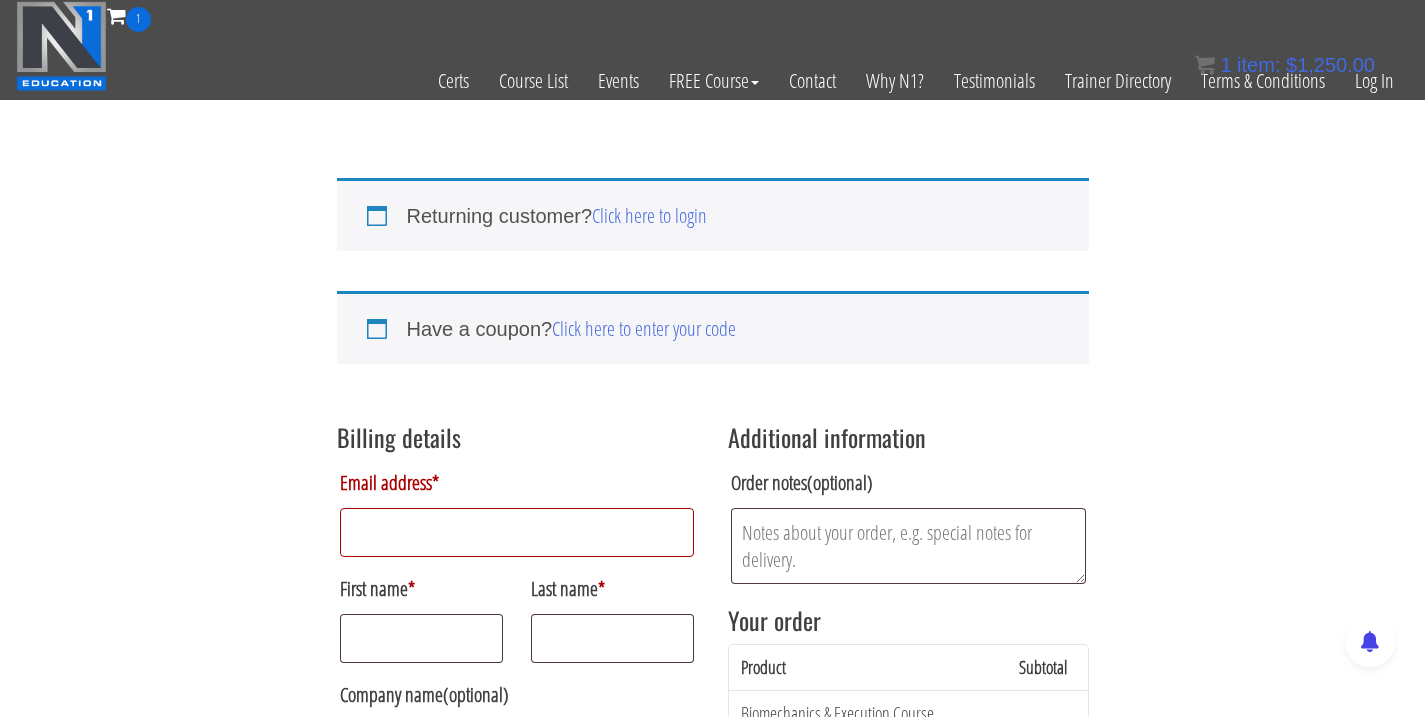 scroll, scrollTop: 0, scrollLeft: 0, axis: both 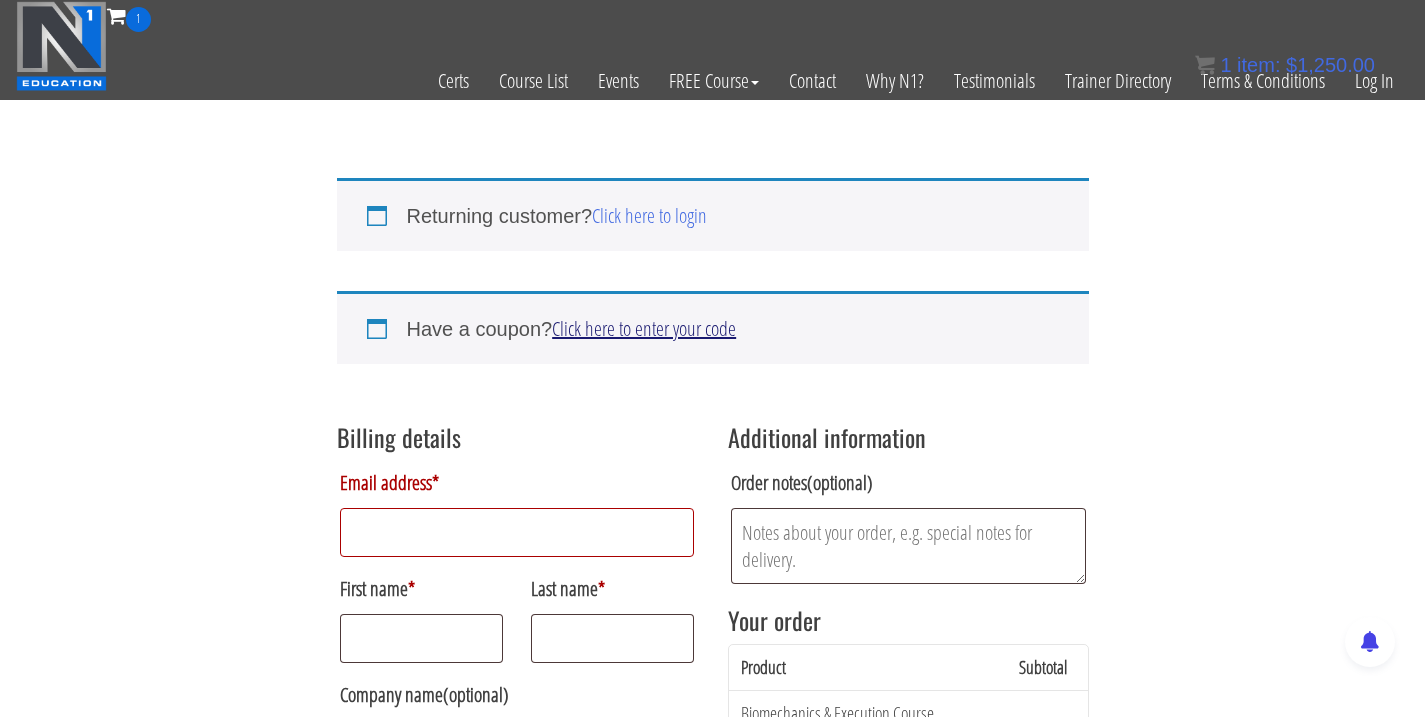 click on "Click here to enter your code" at bounding box center (644, 328) 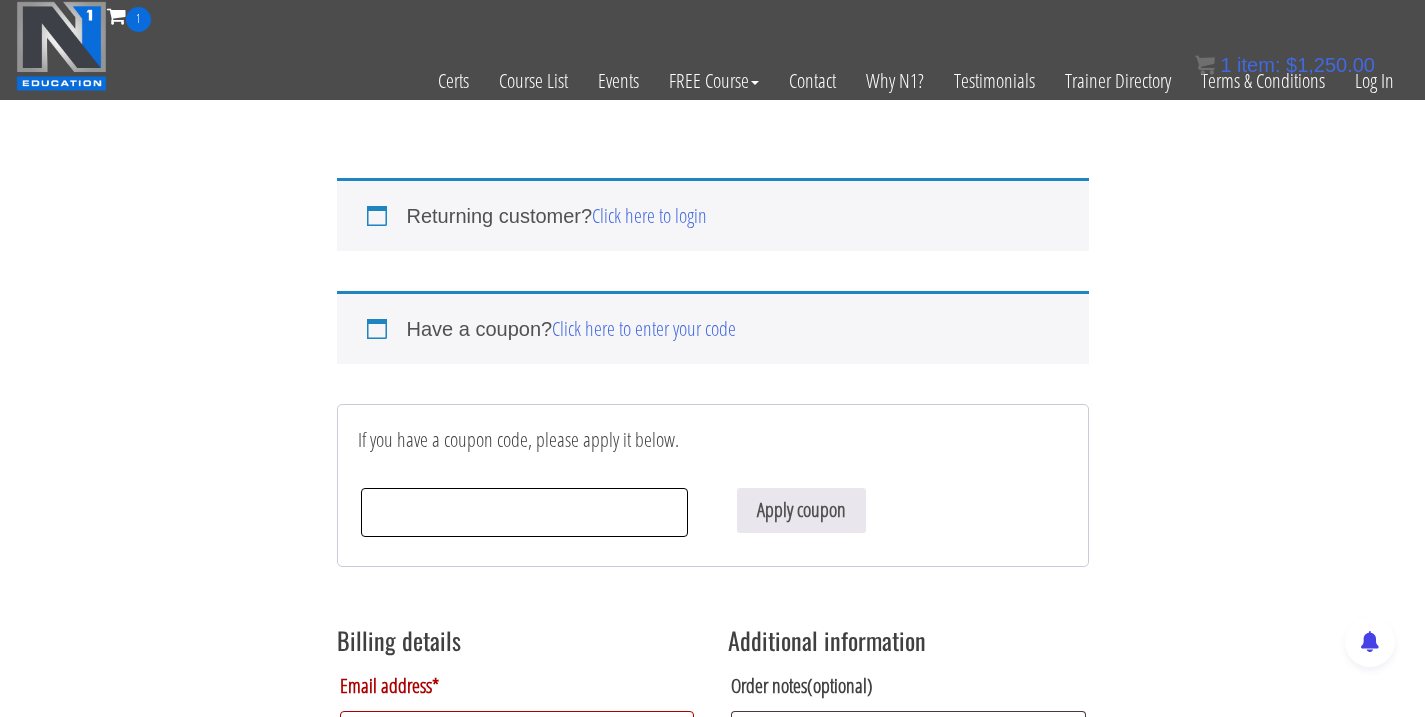 click on "Coupon:" at bounding box center (525, 512) 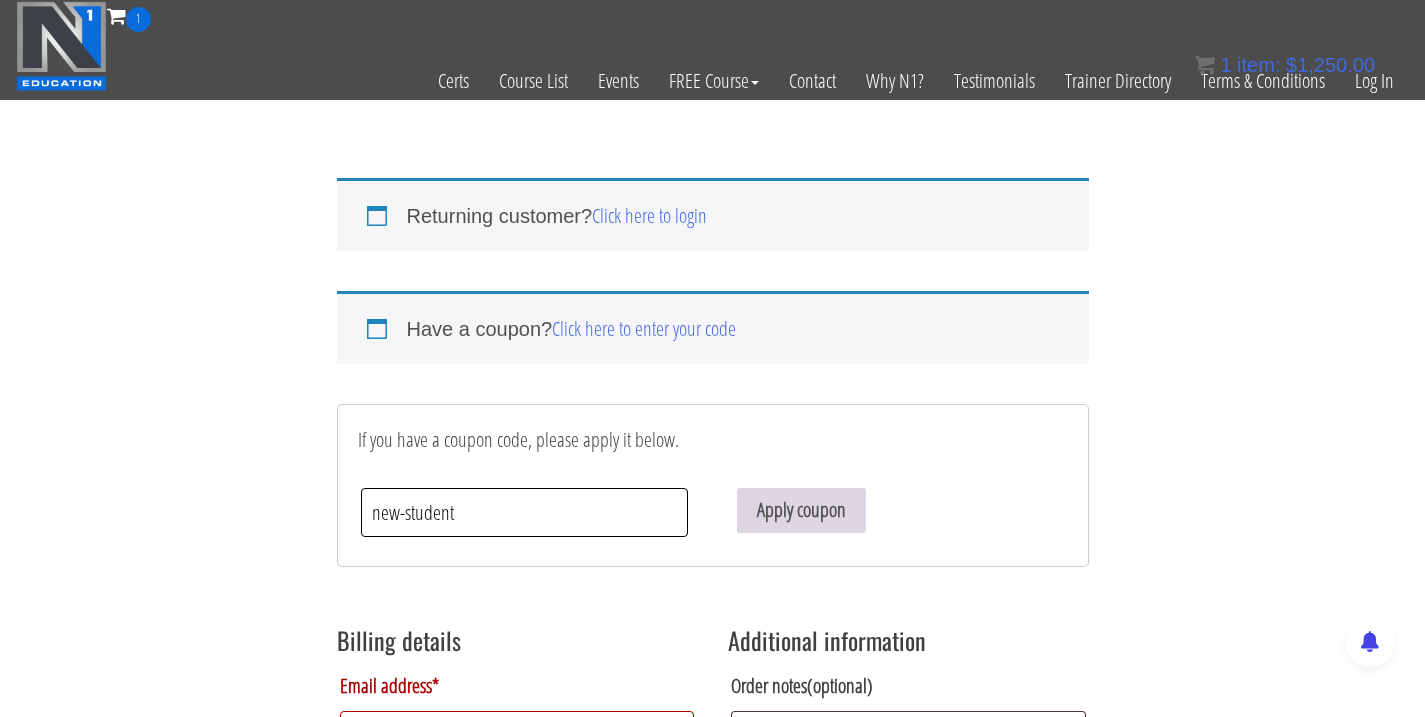 type on "new-student" 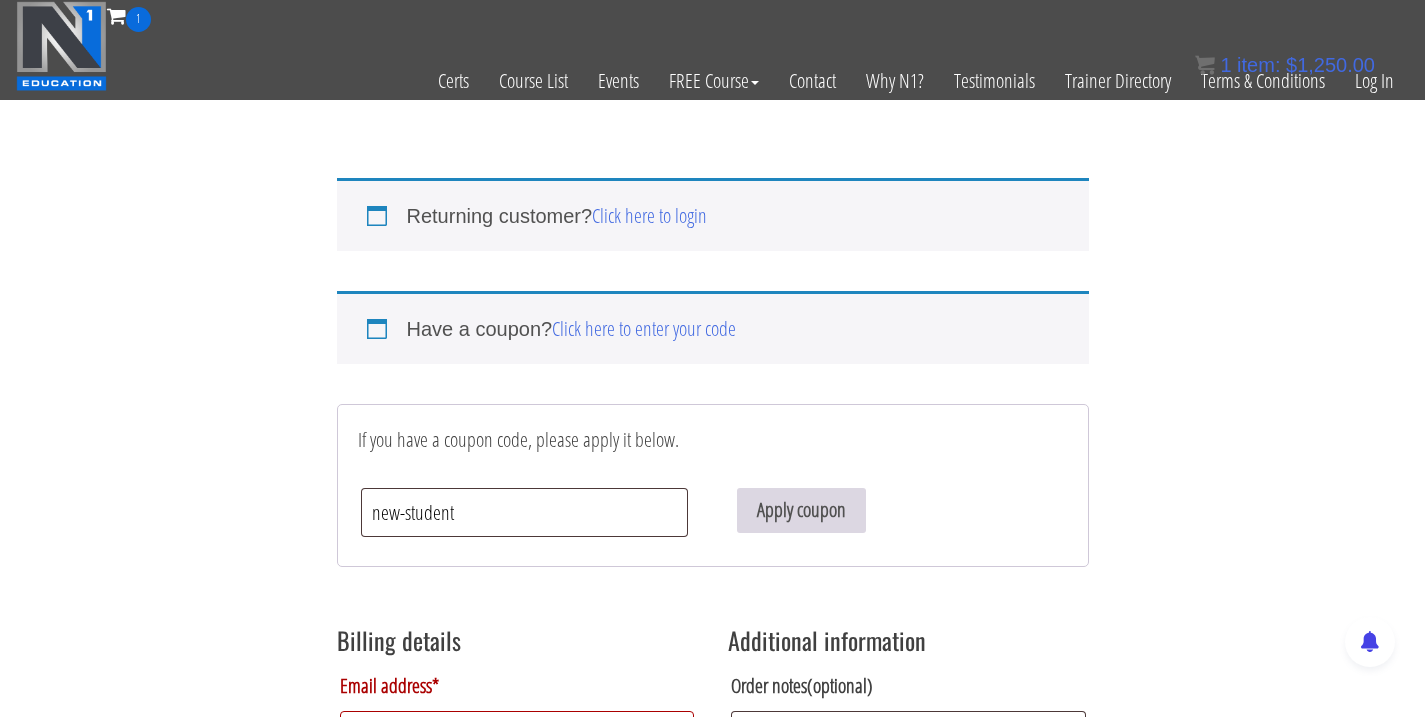 click on "Apply coupon" at bounding box center [801, 510] 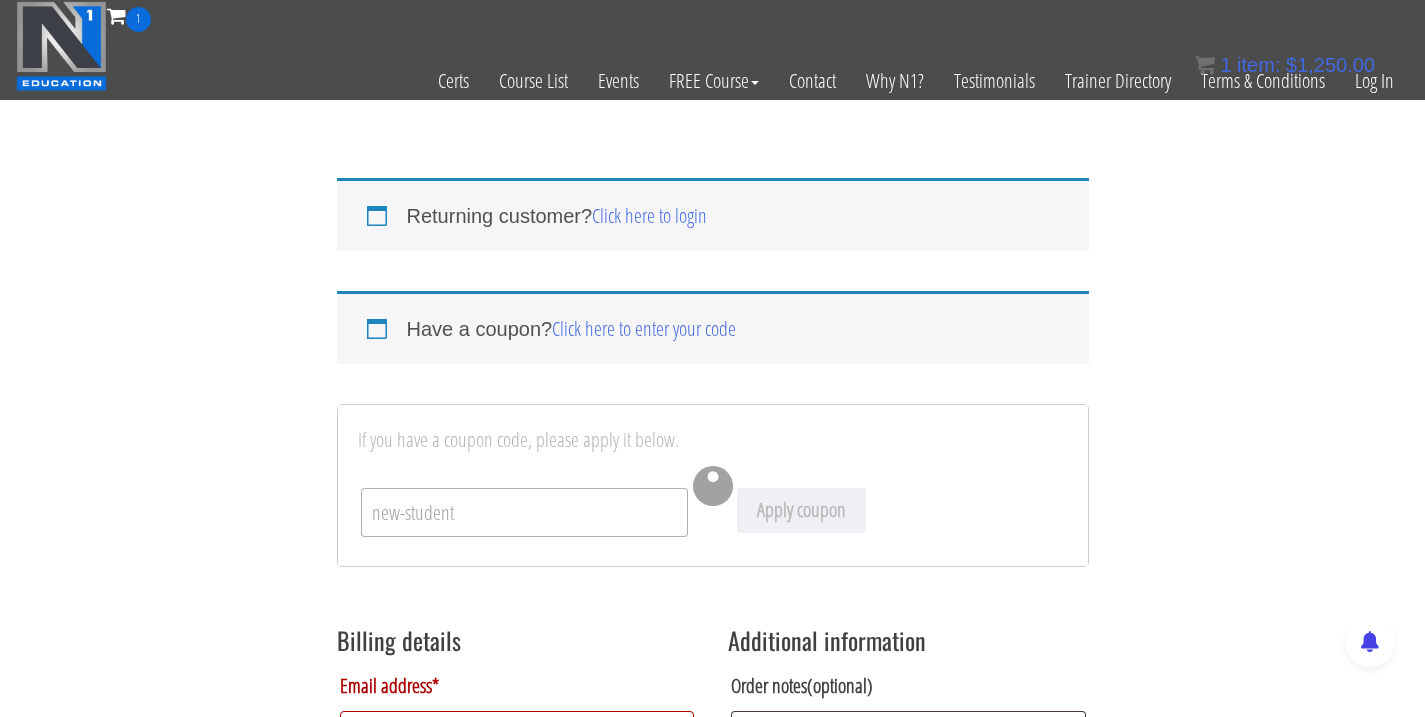 type 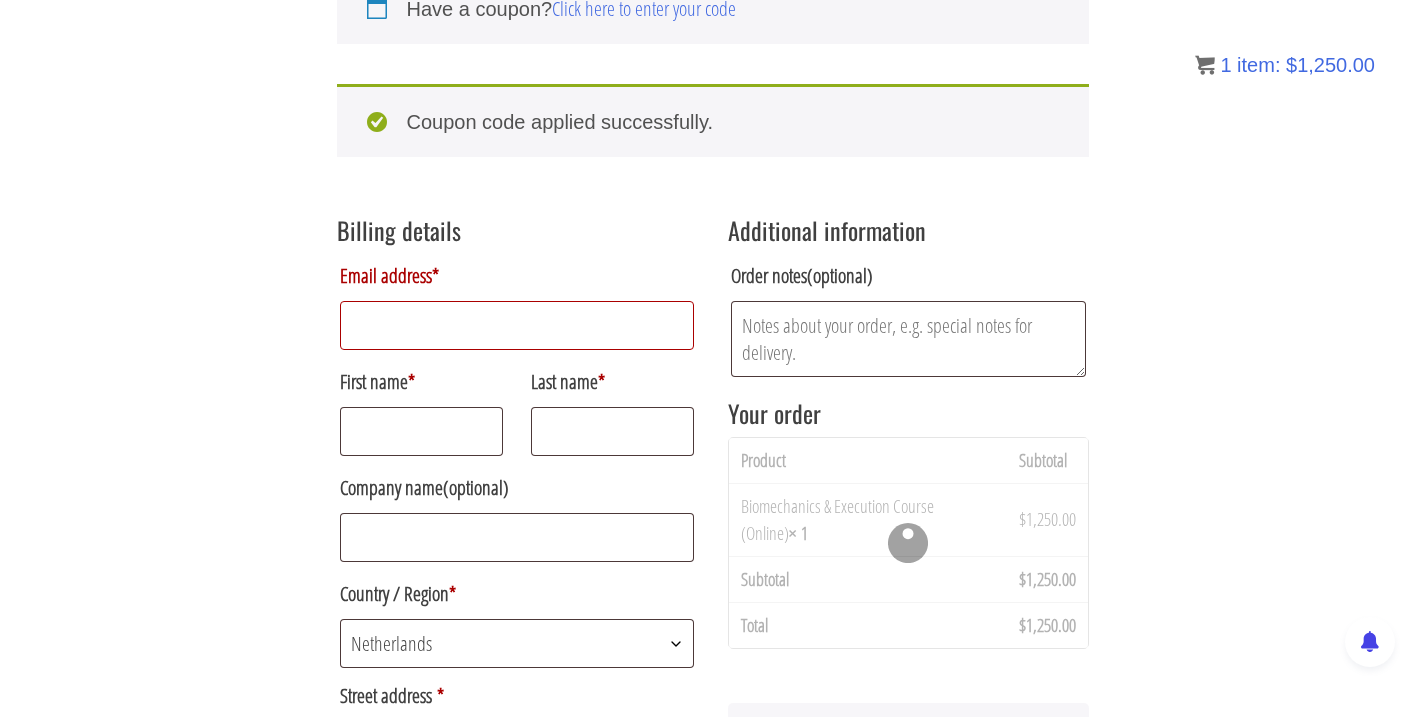 scroll, scrollTop: 322, scrollLeft: 0, axis: vertical 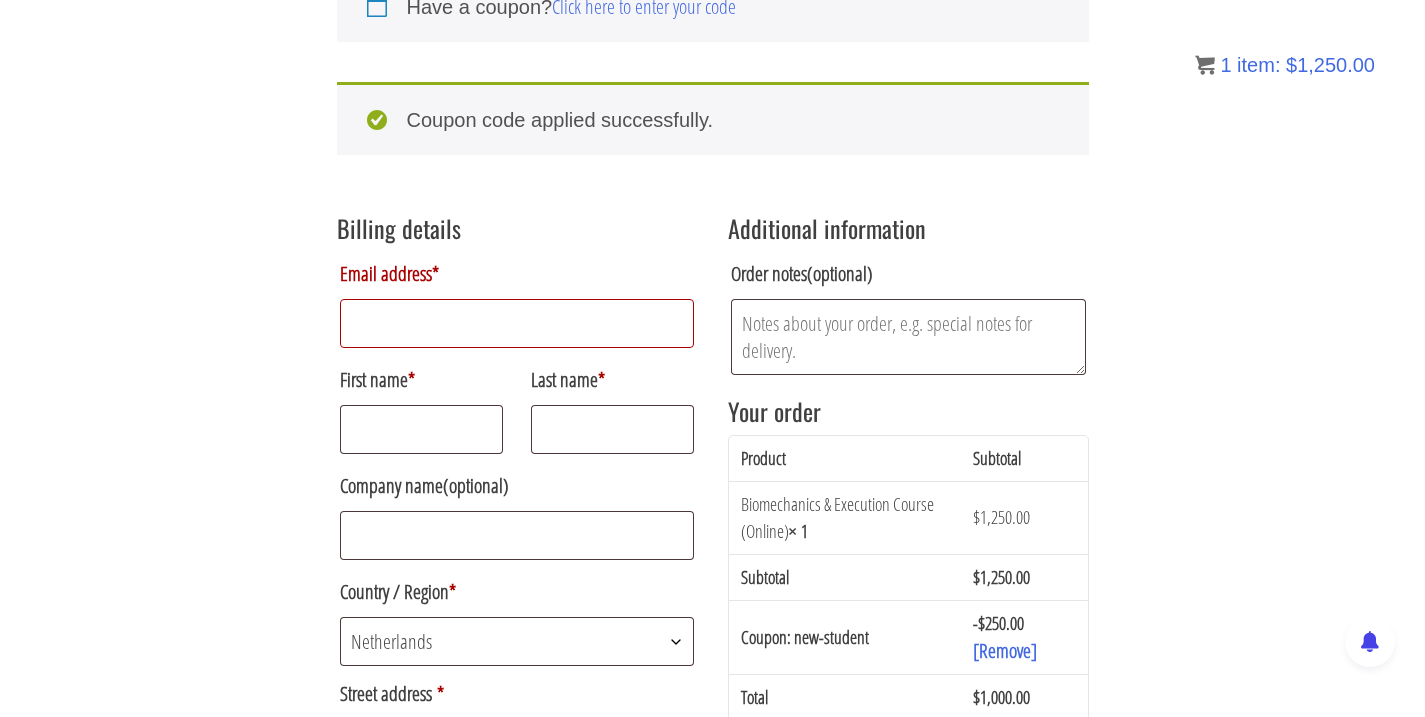 click on "Email address  *" at bounding box center [517, 323] 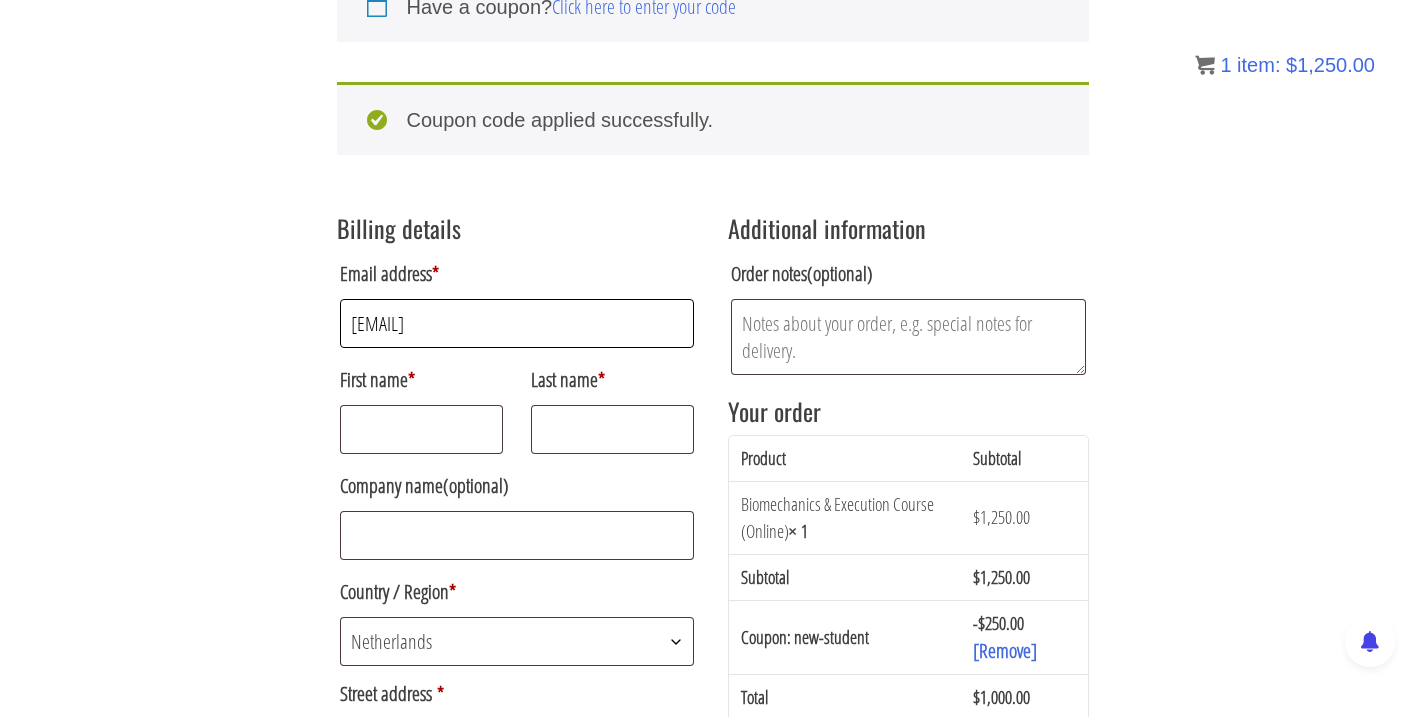 type on "martina@theprehabstudio.com" 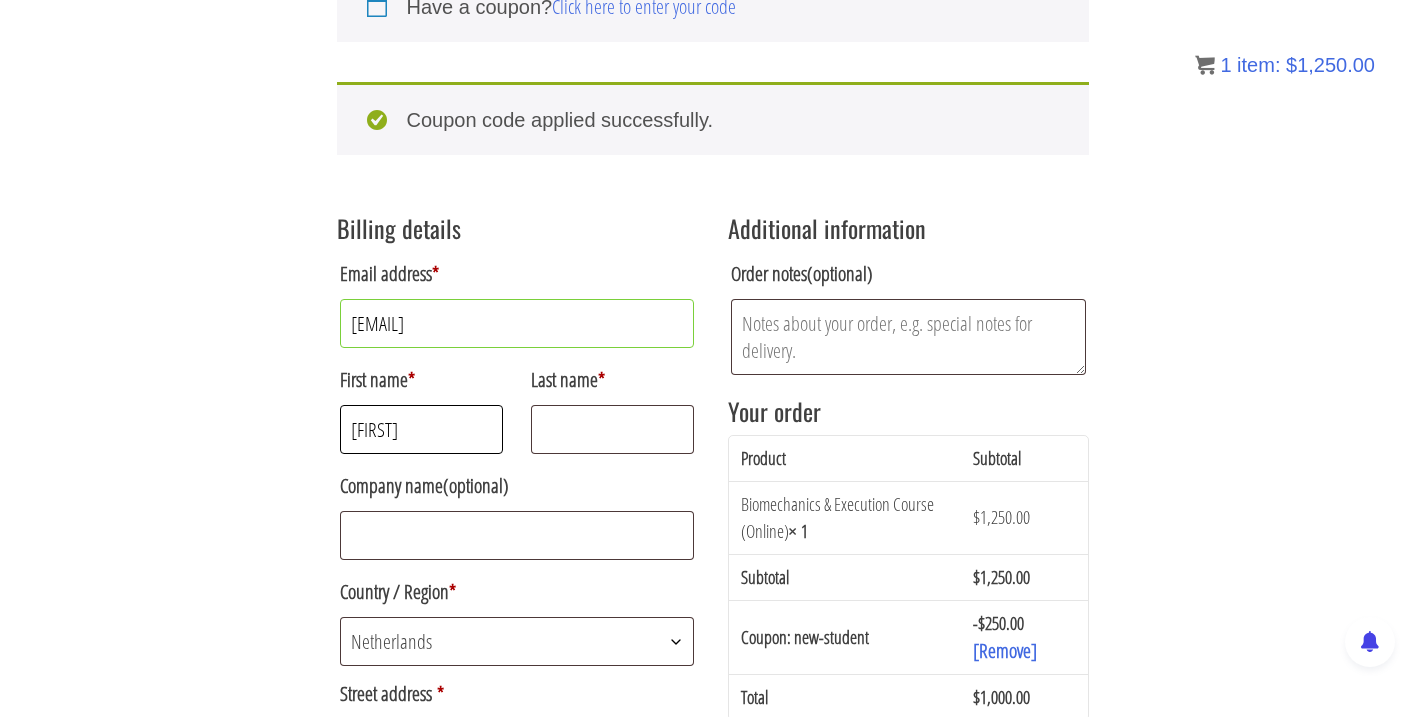 type on "Johnathan" 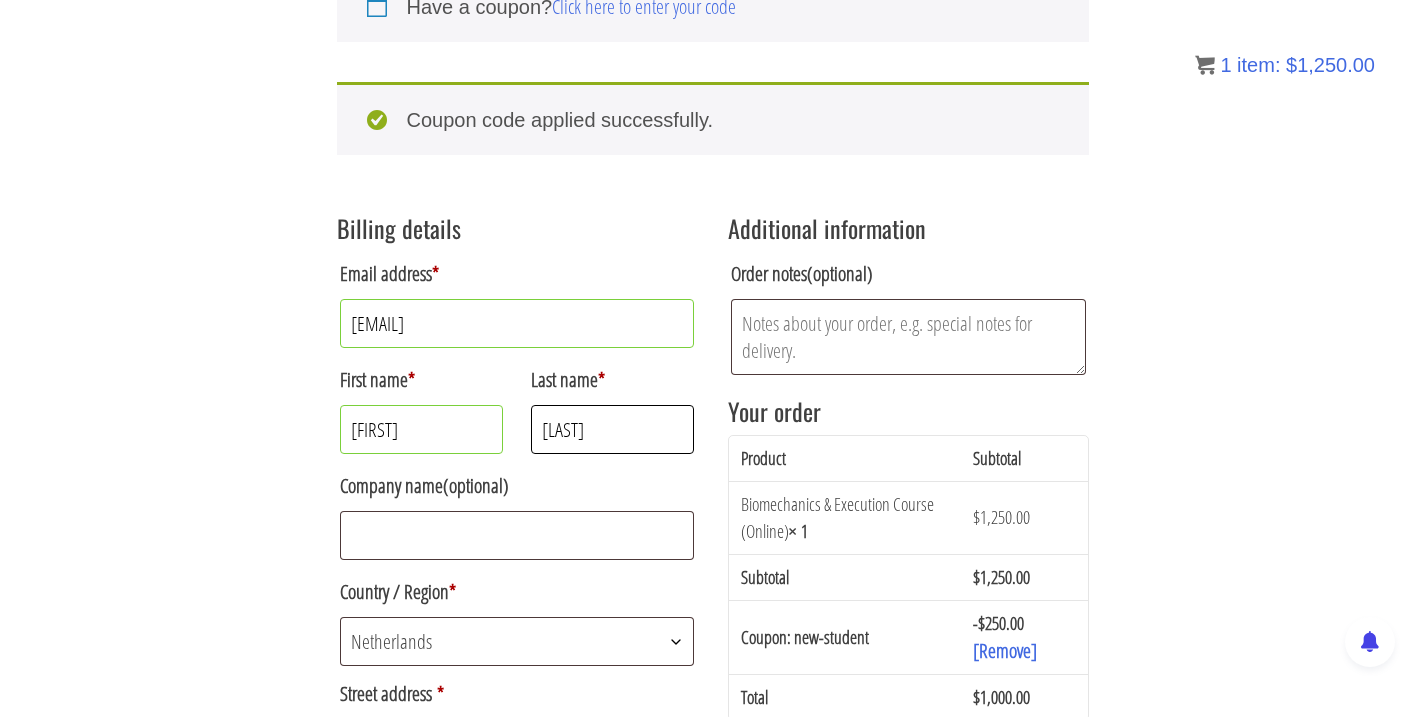 type on "Beech" 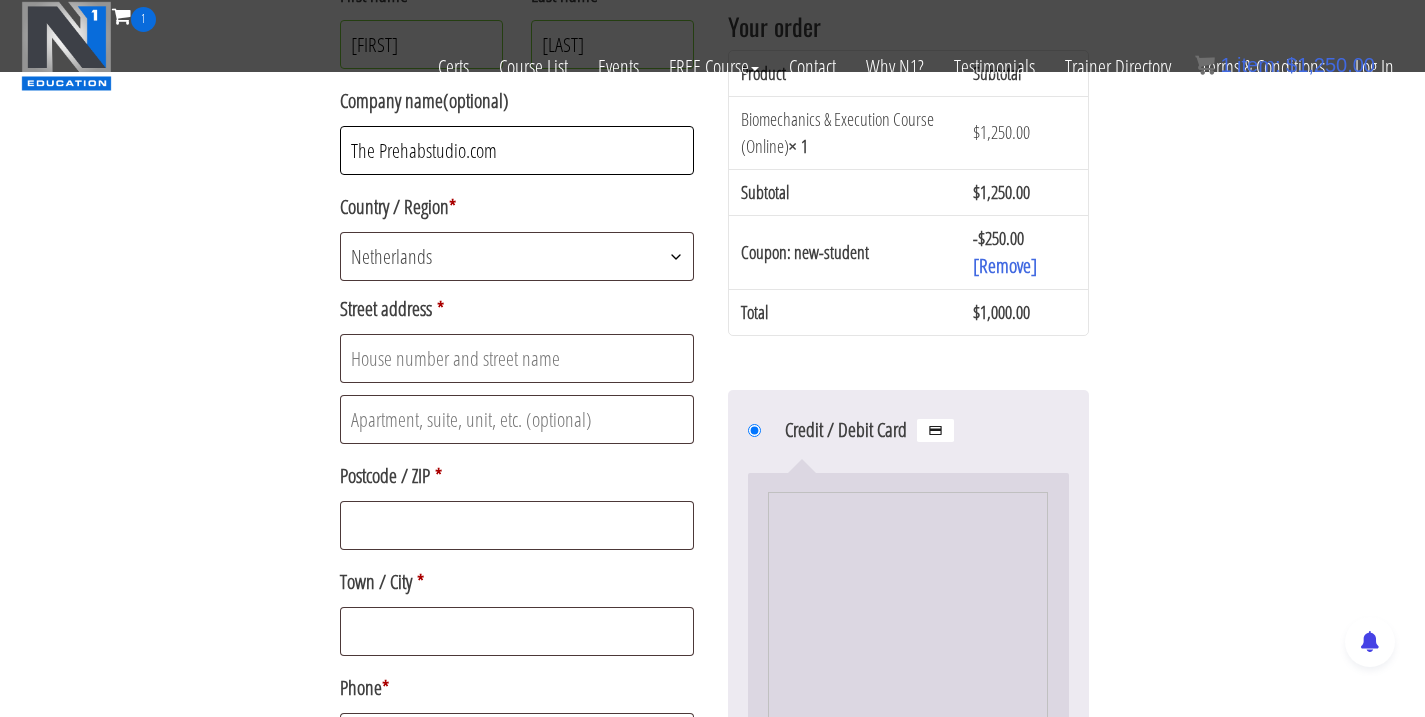 scroll, scrollTop: 585, scrollLeft: 0, axis: vertical 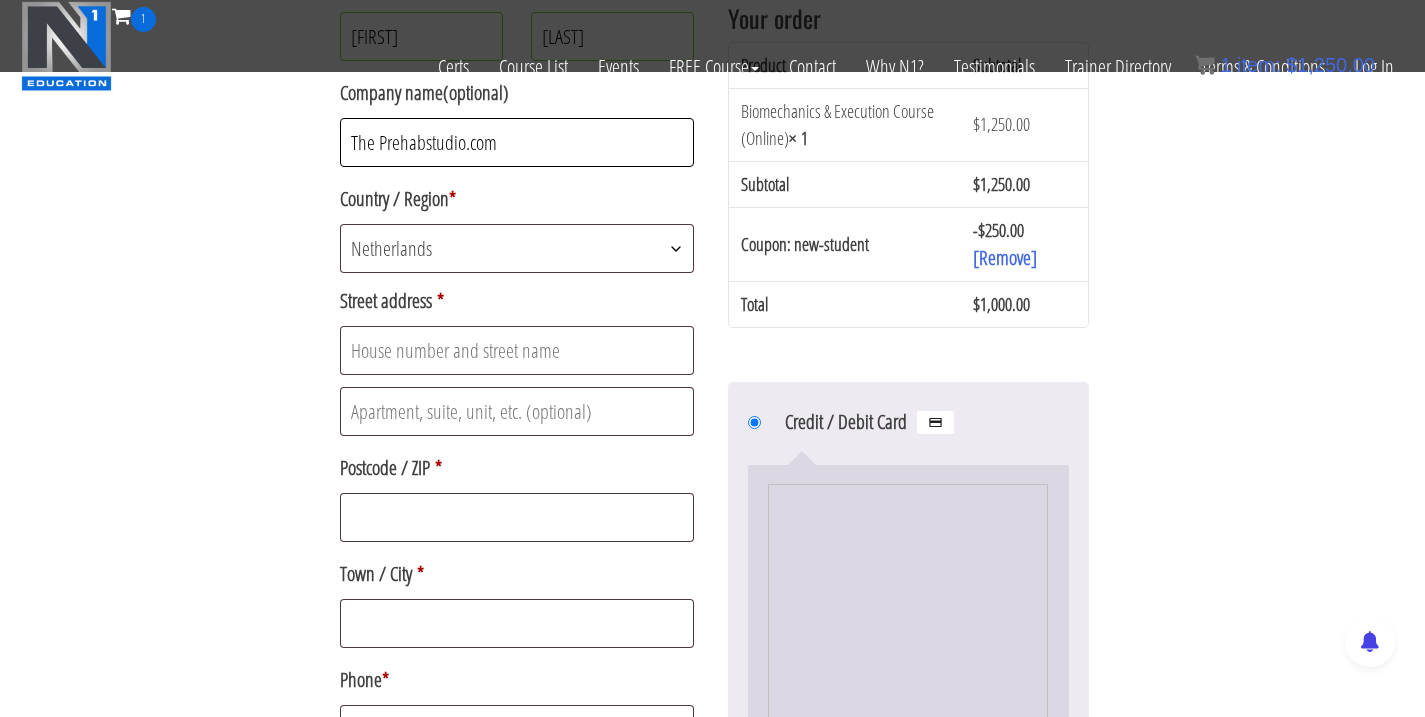 type on "The Prehabstudio.com" 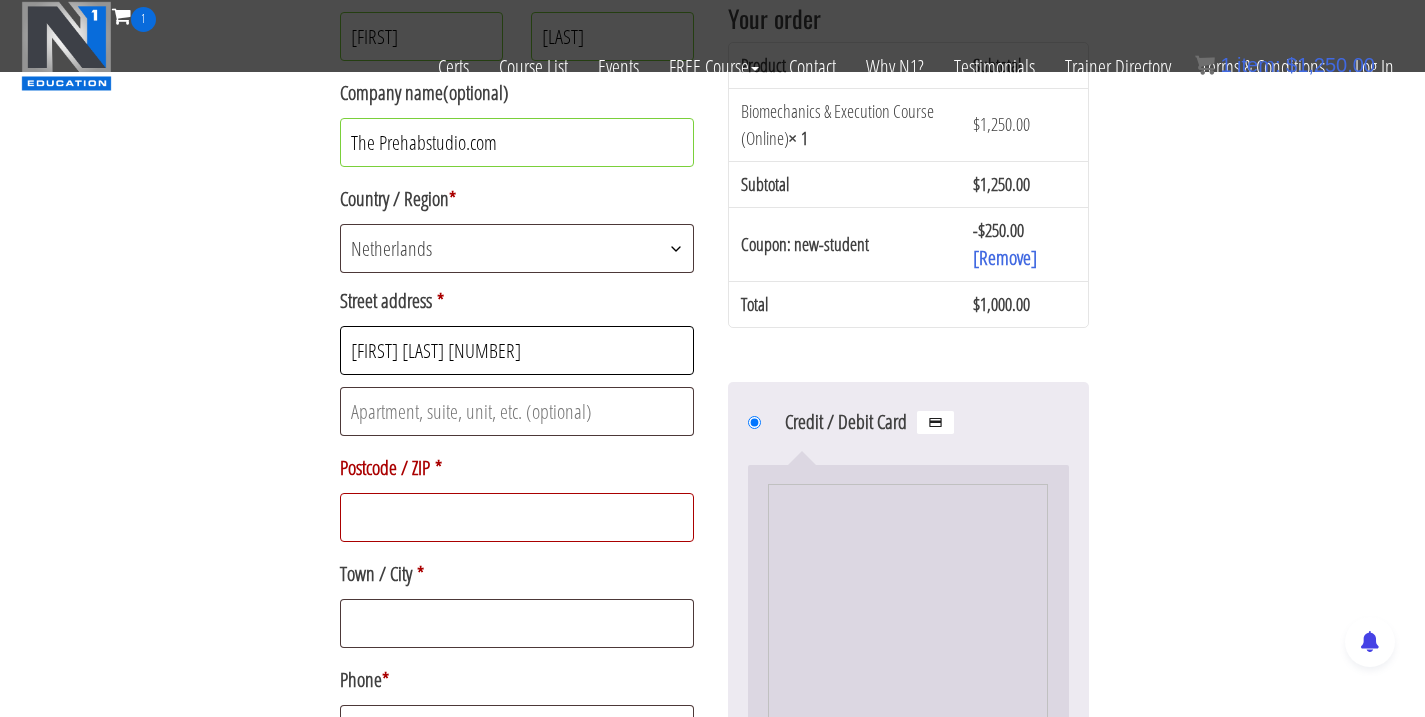 type on "Nicolaas Beetsstraat 144 h" 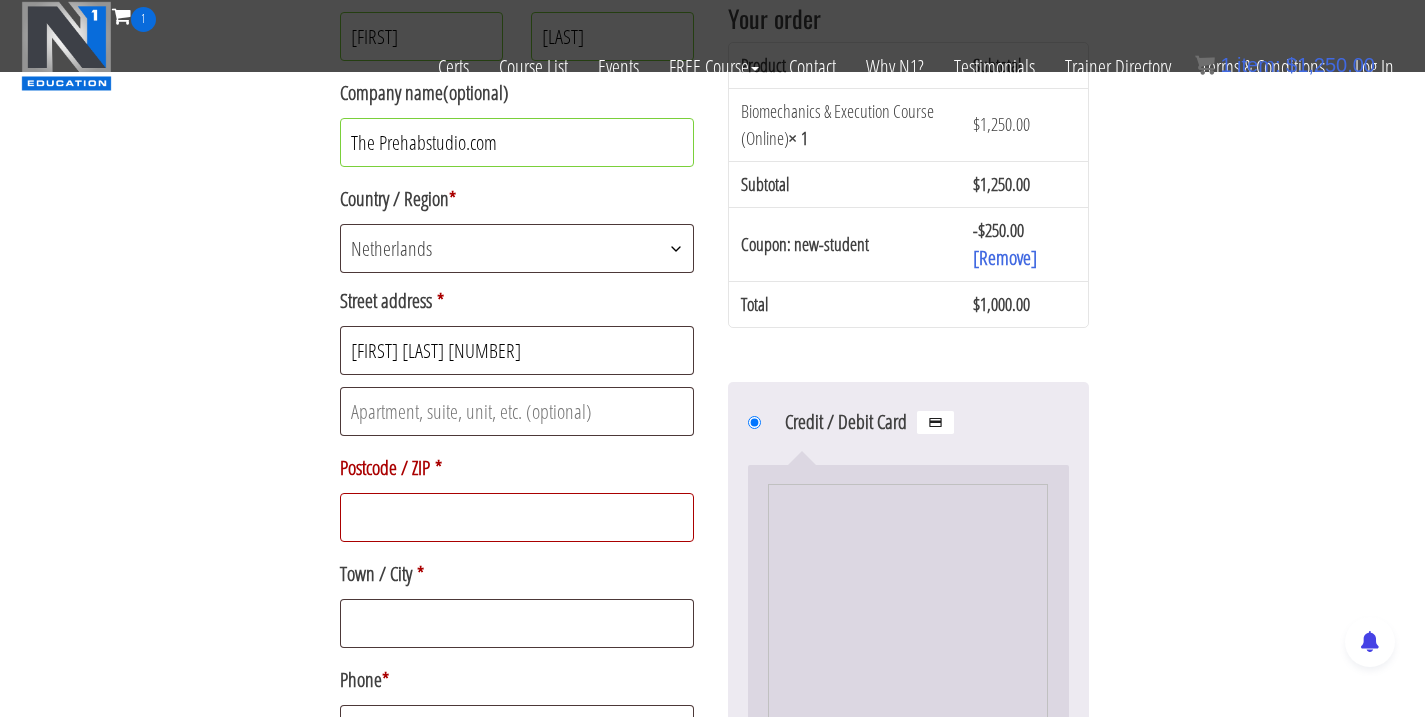 click on "Postcode / ZIP   *" at bounding box center (517, 517) 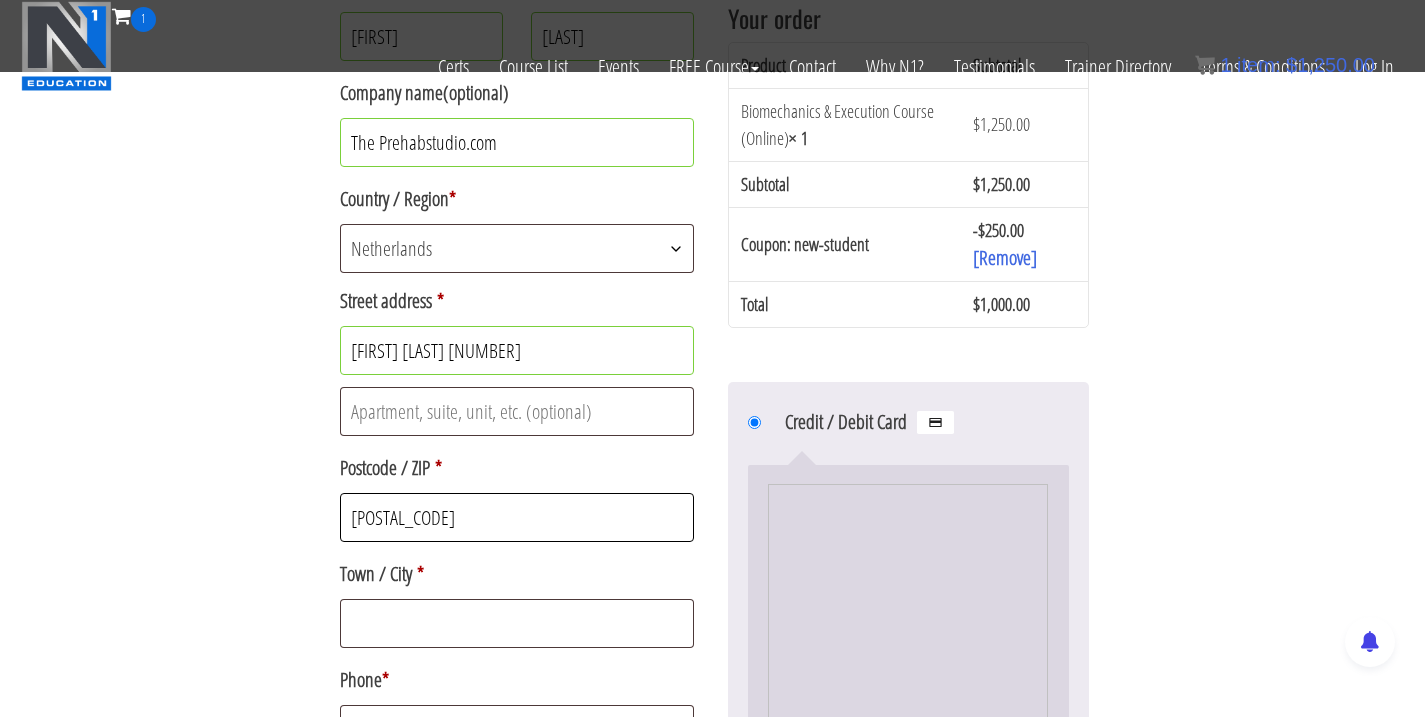 type on "1054 xv" 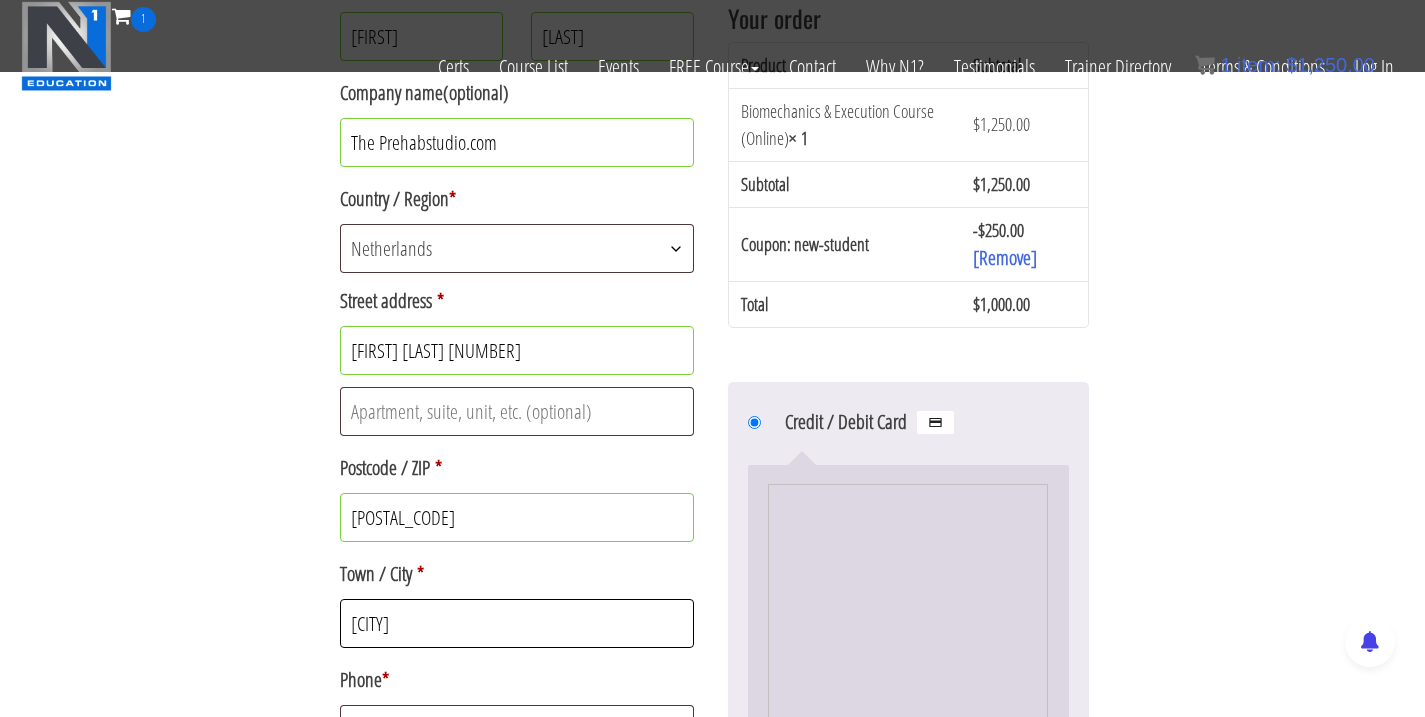 type on "Amsterdam" 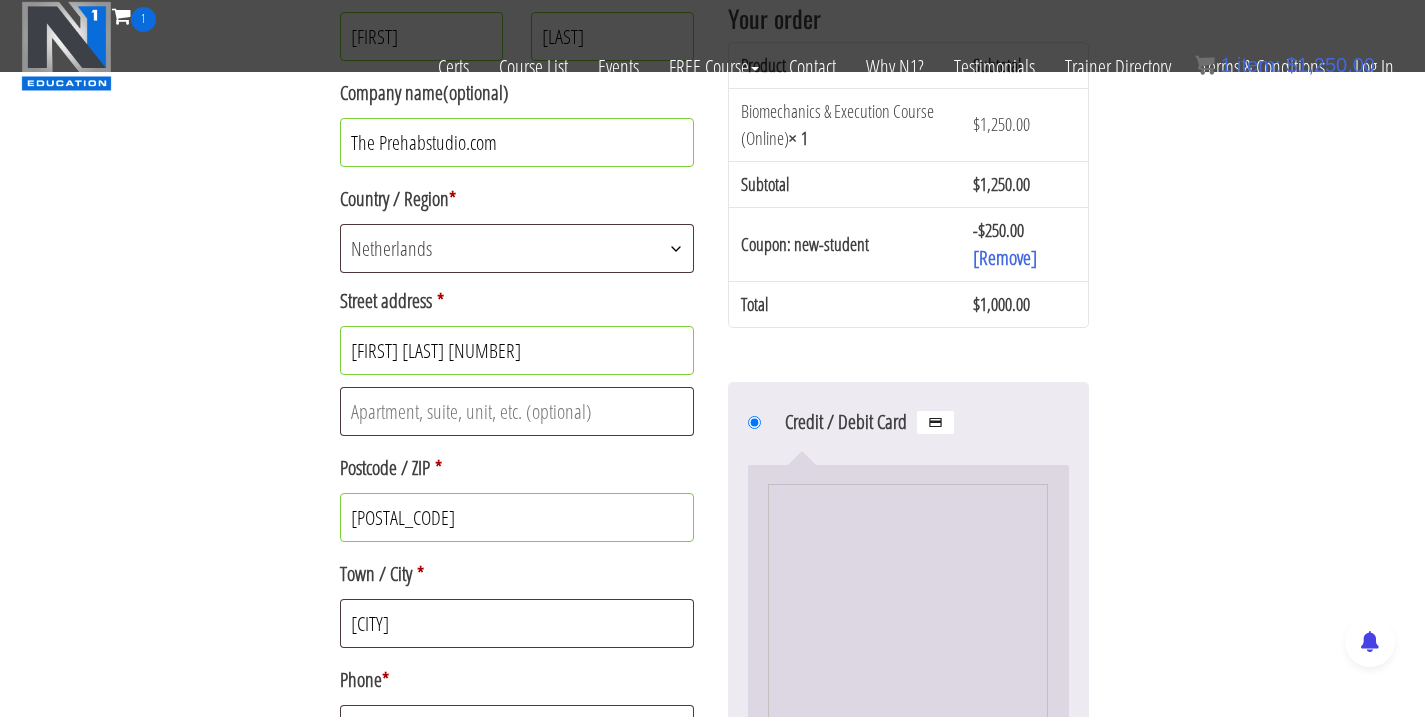 click on "1054 xv" at bounding box center [517, 517] 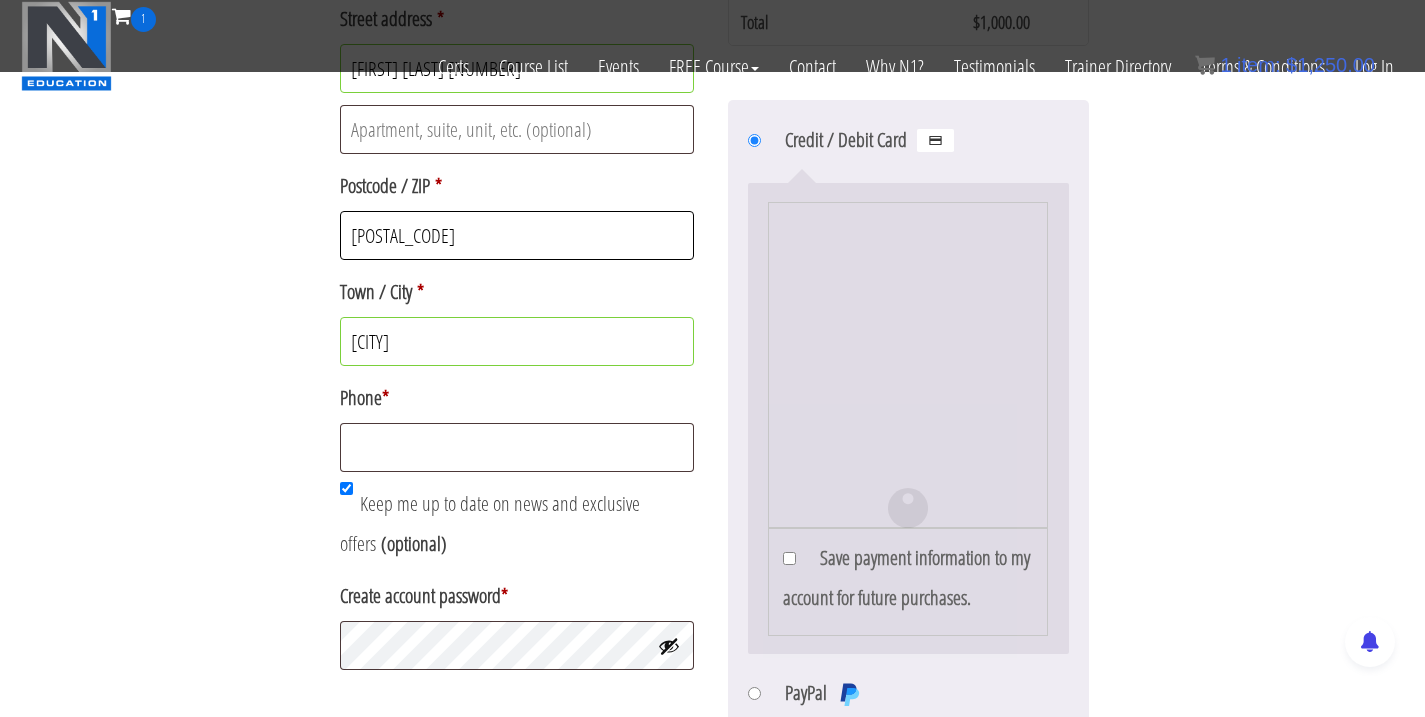 scroll, scrollTop: 904, scrollLeft: 0, axis: vertical 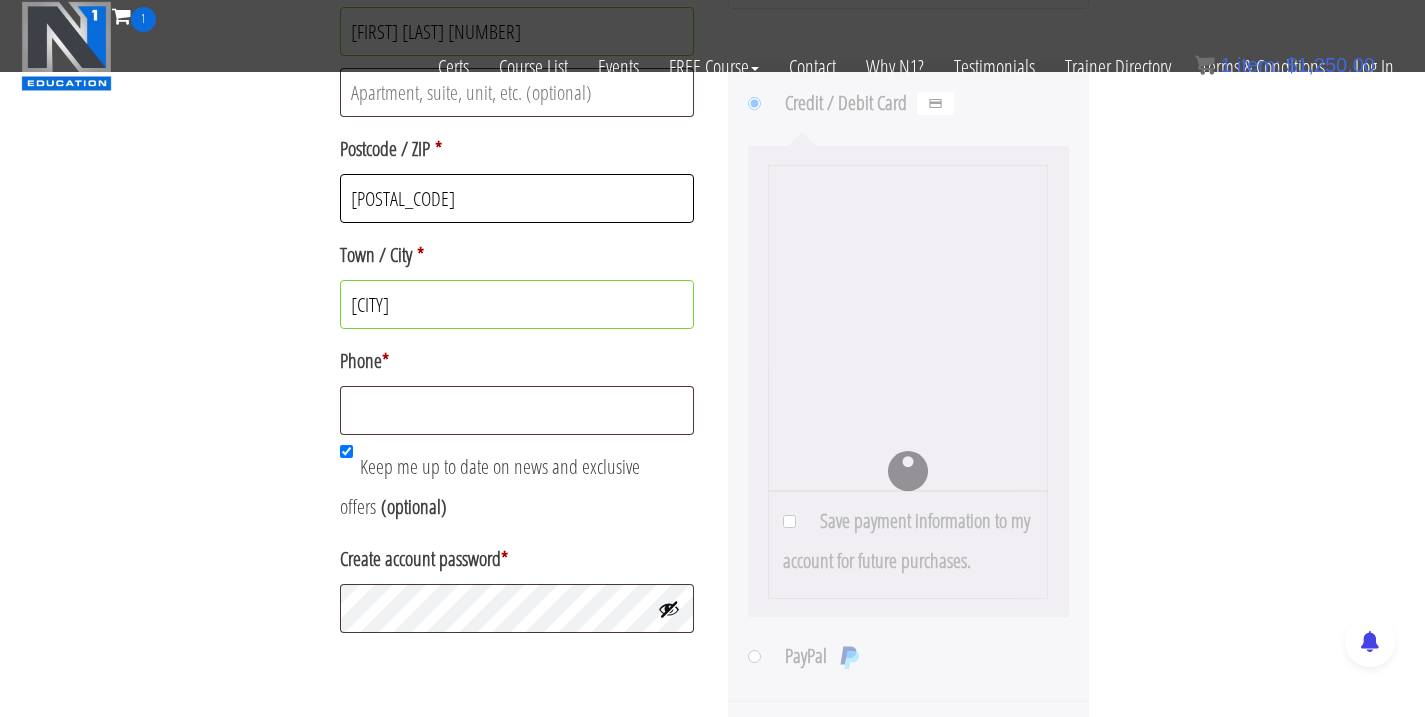 type on "1054 XV" 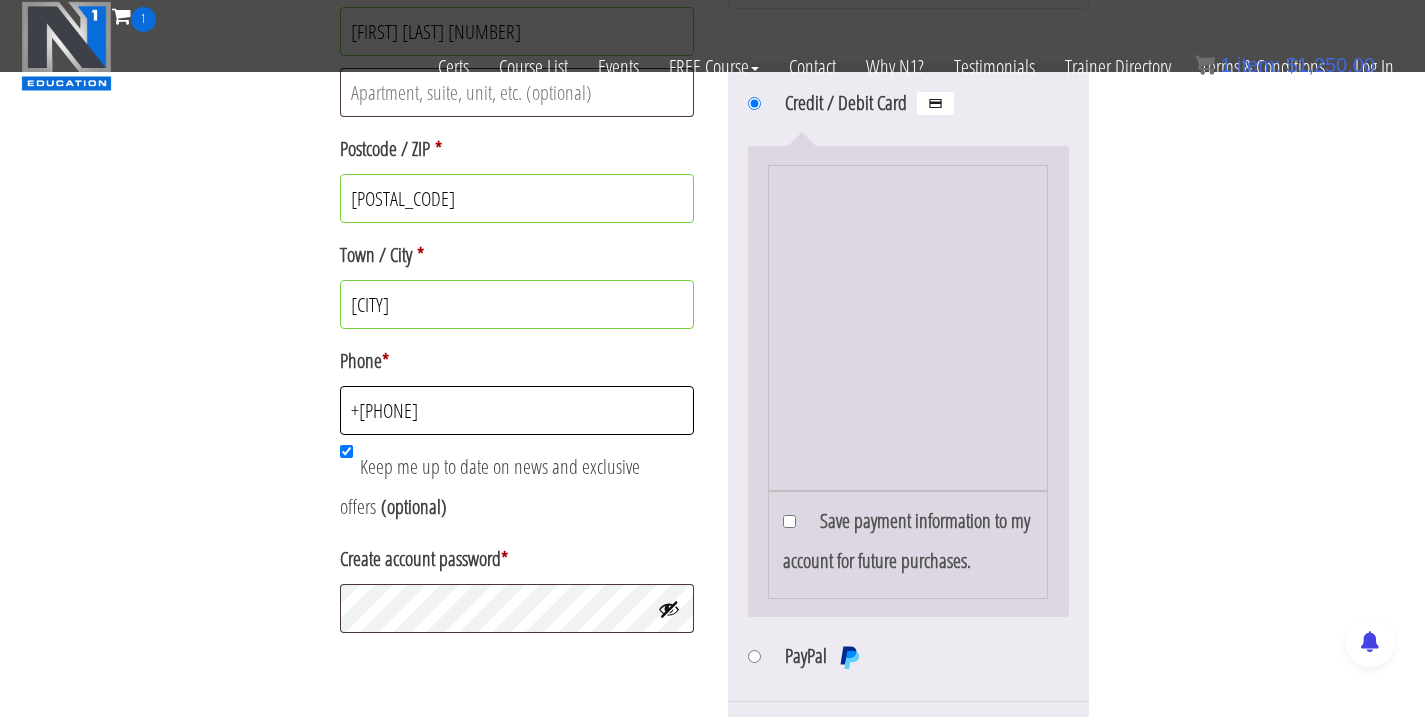 scroll, scrollTop: 1019, scrollLeft: 0, axis: vertical 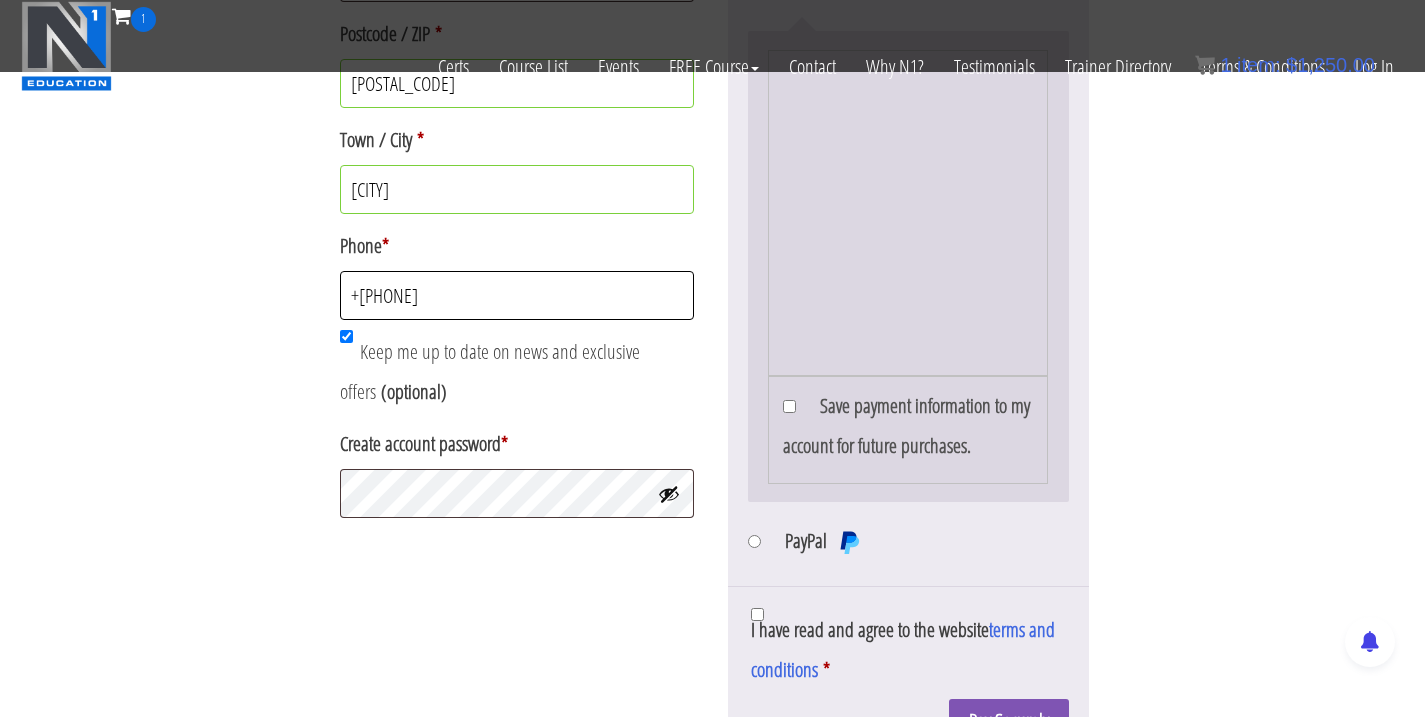 type on "+31612106305" 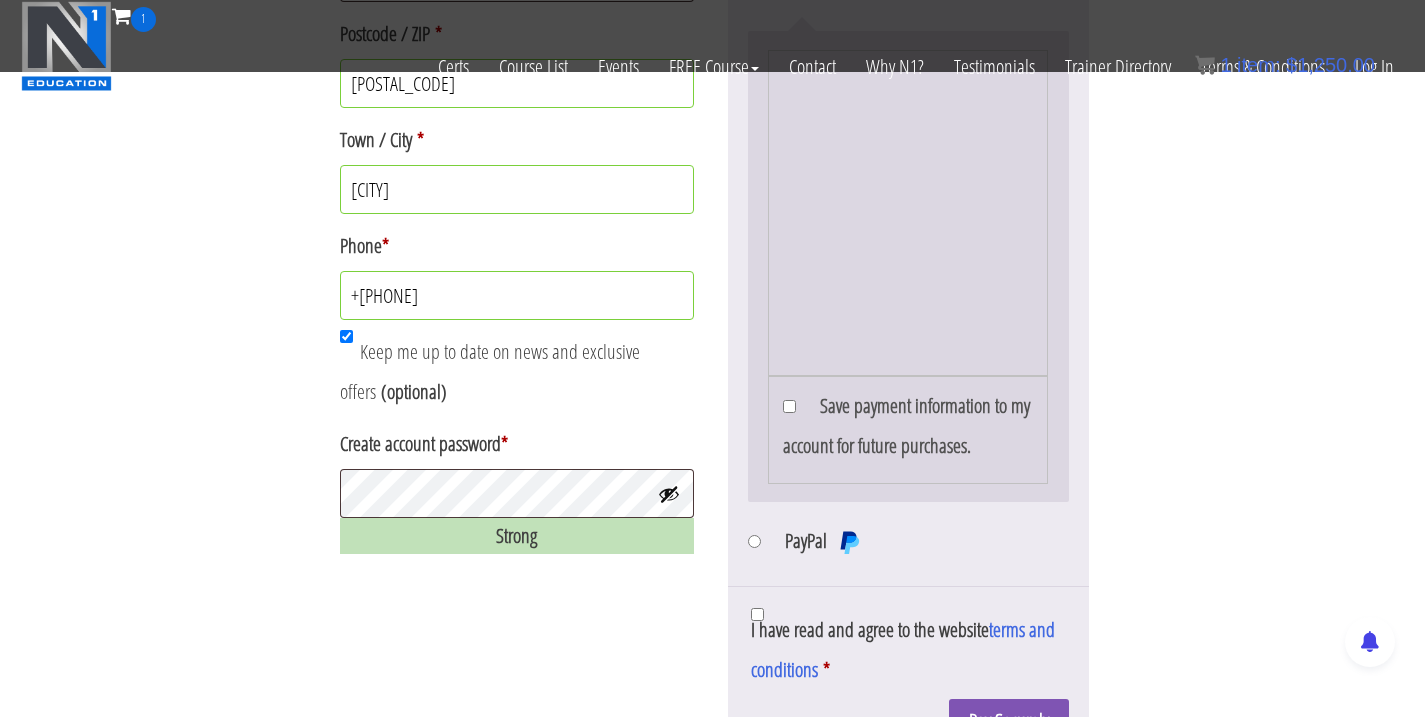 click at bounding box center [669, 494] 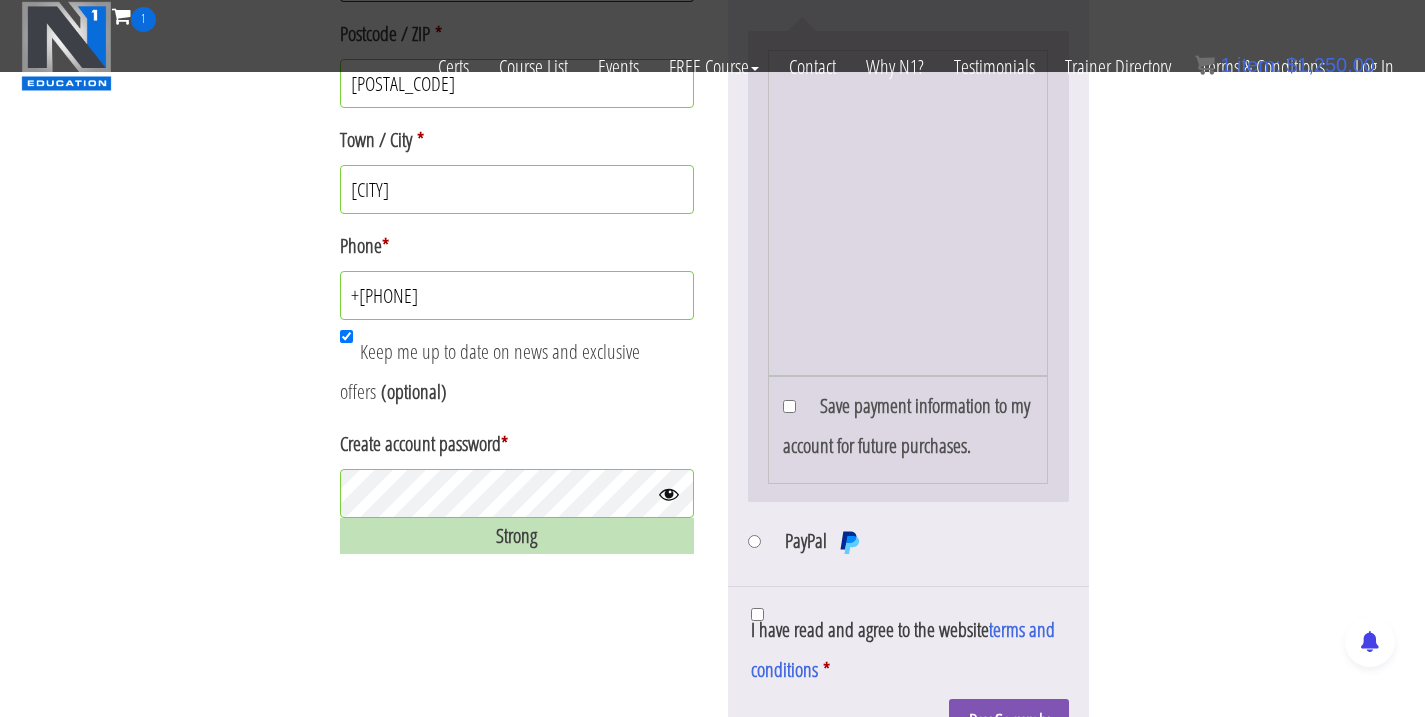 click on "Billing details
Email address  * martina@theprehabstudio.com First name  * Johnathan Last name  * Beech Company name  (optional) The Prehabstudio.com Country / Region  * Select a country / region… Afghanistan Åland Islands Albania Algeria American Samoa Andorra Angola Anguilla Antarctica Antigua and Barbuda Argentina Armenia Aruba Australia Austria Azerbaijan Bahamas Bahrain Bangladesh Barbados Belarus Belau Belgium Belize Benin Bermuda Bhutan Bolivia Bonaire, Saint Eustatius and Saba Bosnia and Herzegovina Botswana Bouvet Island Brazil British Indian Ocean Territory Brunei Bulgaria Burkina Faso Burundi Cambodia Cameroon Canada Cape Verde Cayman Islands Central African Republic Chad Chile China Christmas Island Cocos (Keeling) Islands Colombia Comoros Congo (Brazzaville) Congo (Kinshasa) Cook Islands Costa Rica Croatia Cuba Curaçao Cyprus Czech Republic Denmark Djibouti Dominica Dominican Republic Ecuador Egypt El Salvador Equatorial Guinea Eritrea Estonia Eswatini Fiji" at bounding box center [713, 69] 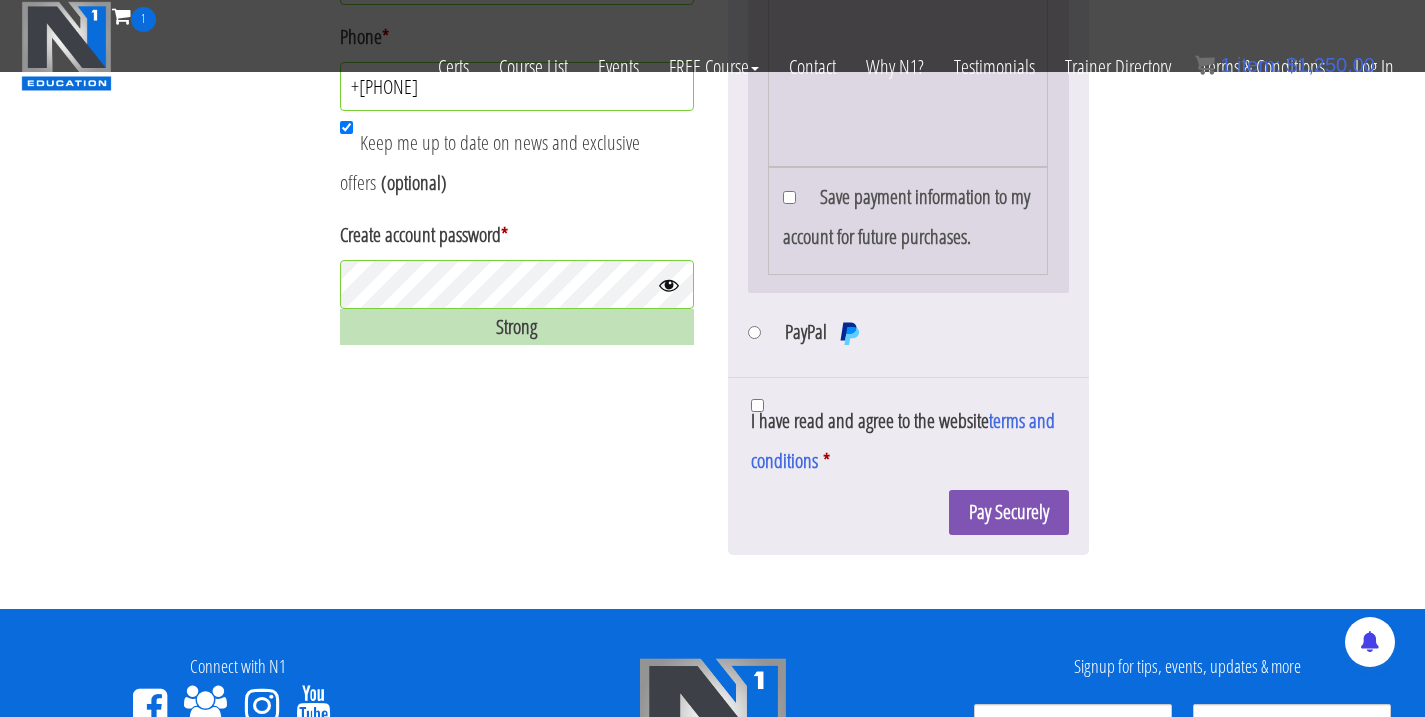 scroll, scrollTop: 1234, scrollLeft: 0, axis: vertical 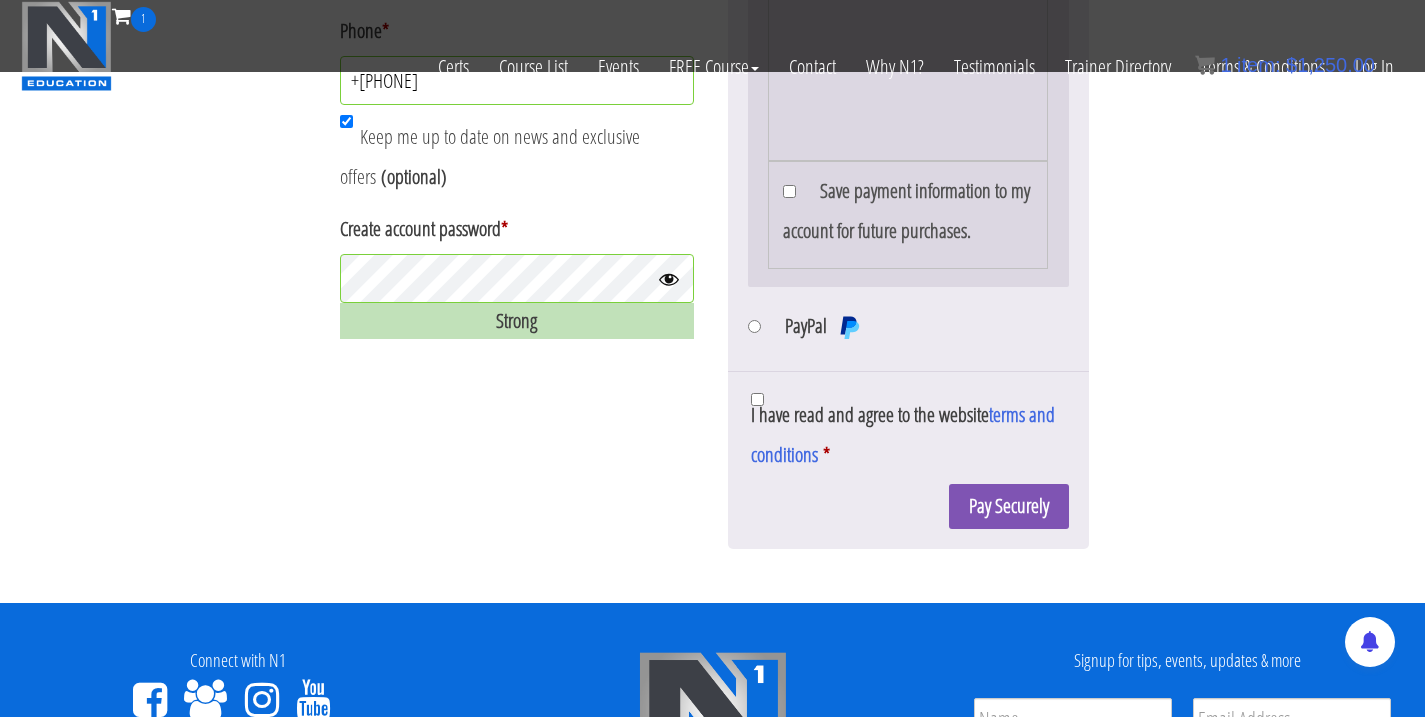 click on "PayPal" at bounding box center (754, 326) 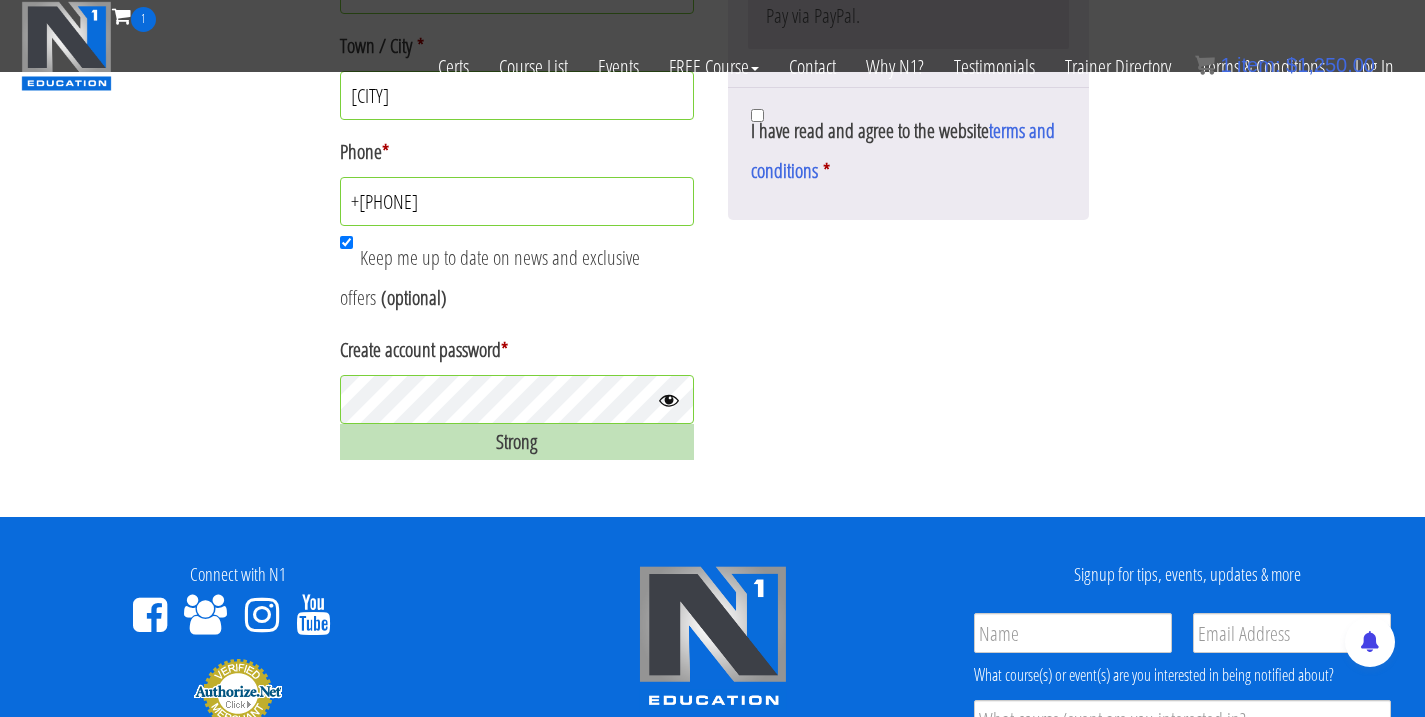 scroll, scrollTop: 1113, scrollLeft: 0, axis: vertical 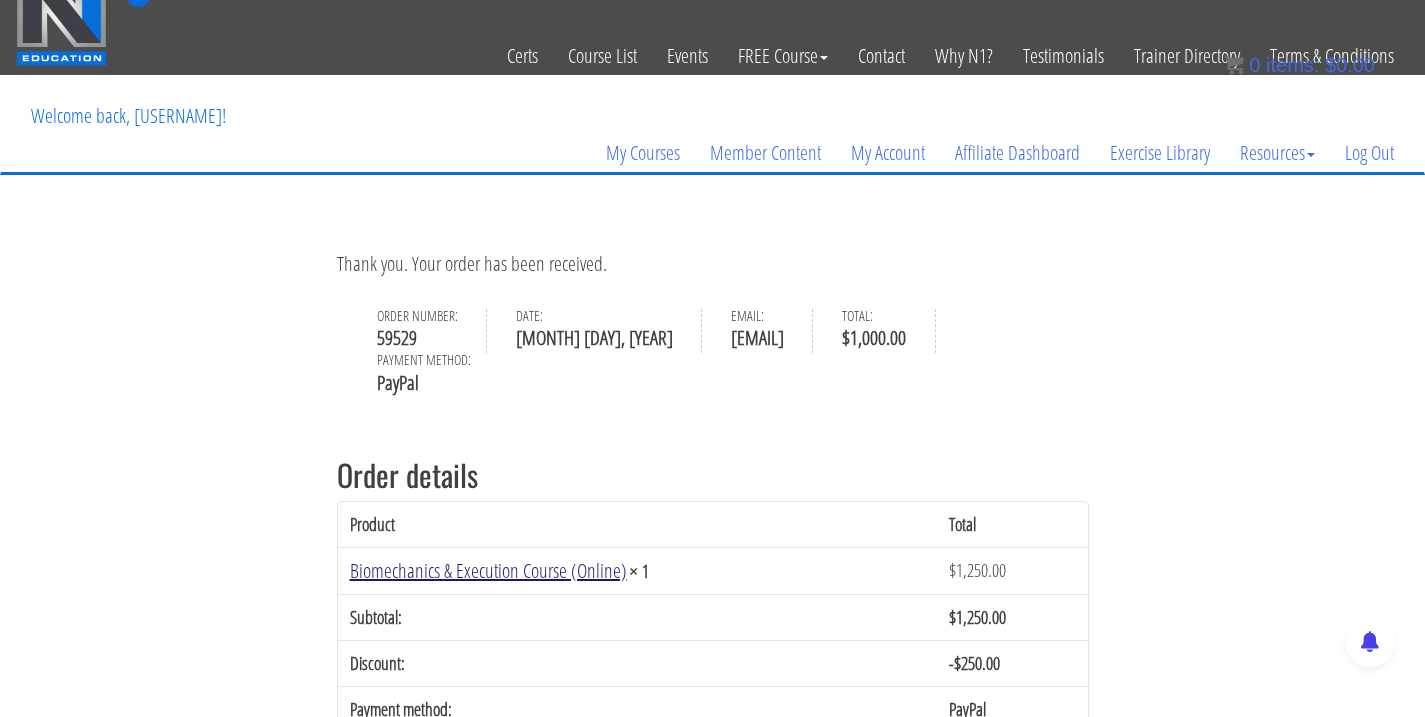 click on "Biomechanics & Execution Course (Online)" at bounding box center [488, 570] 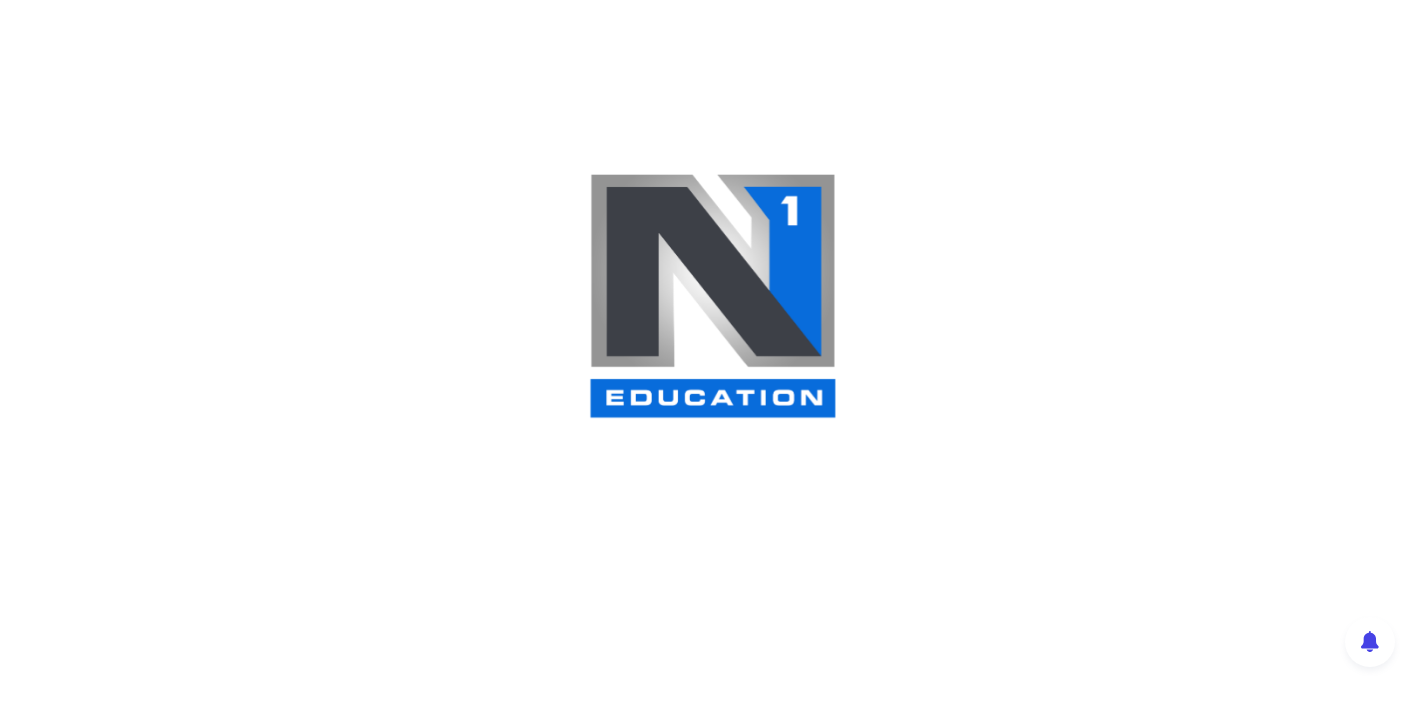 scroll, scrollTop: 0, scrollLeft: 0, axis: both 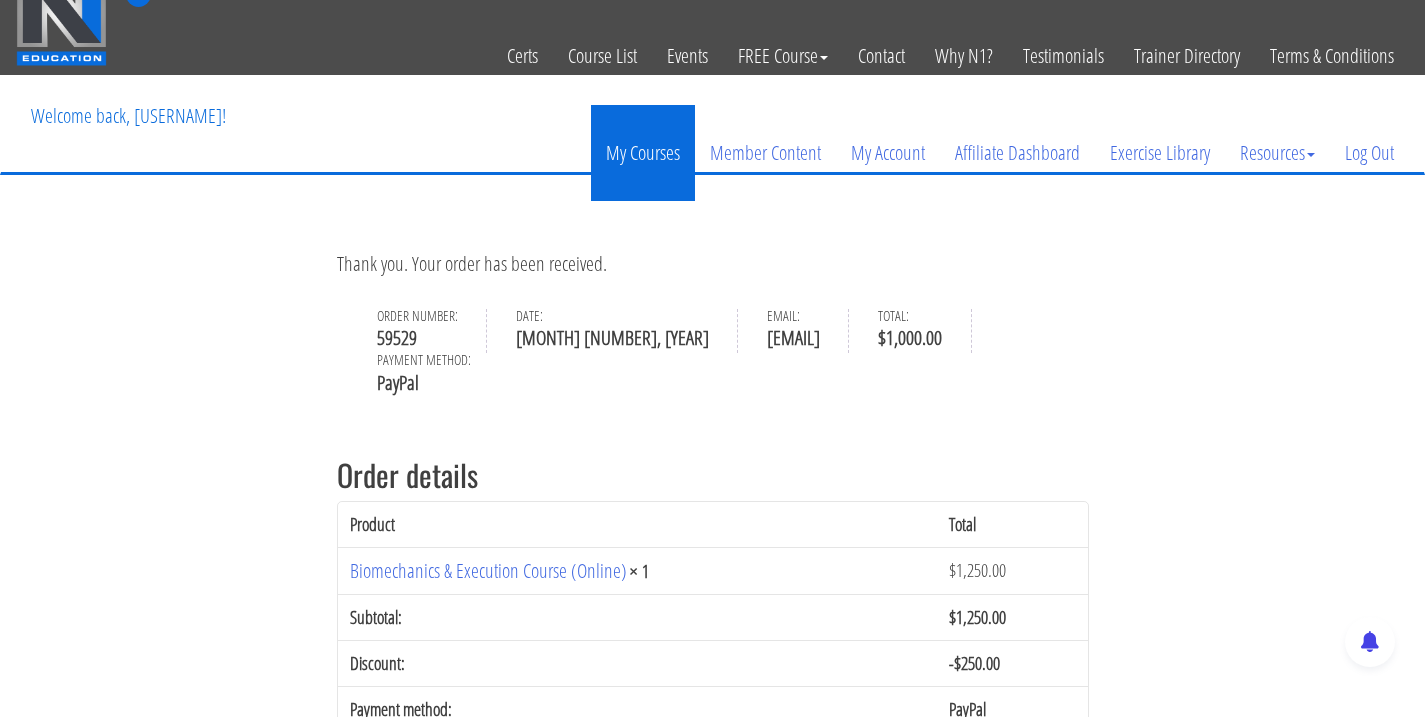 click on "My Courses" at bounding box center [643, 153] 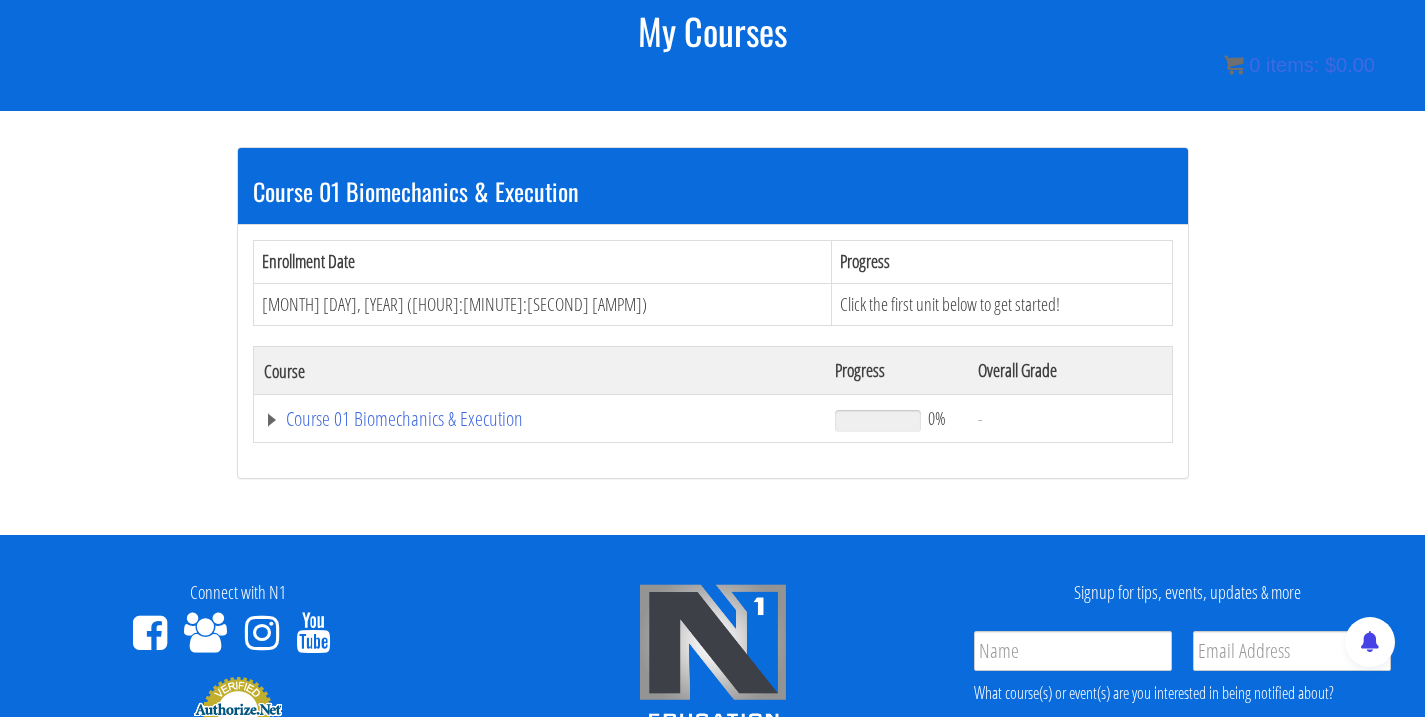 scroll, scrollTop: 275, scrollLeft: 0, axis: vertical 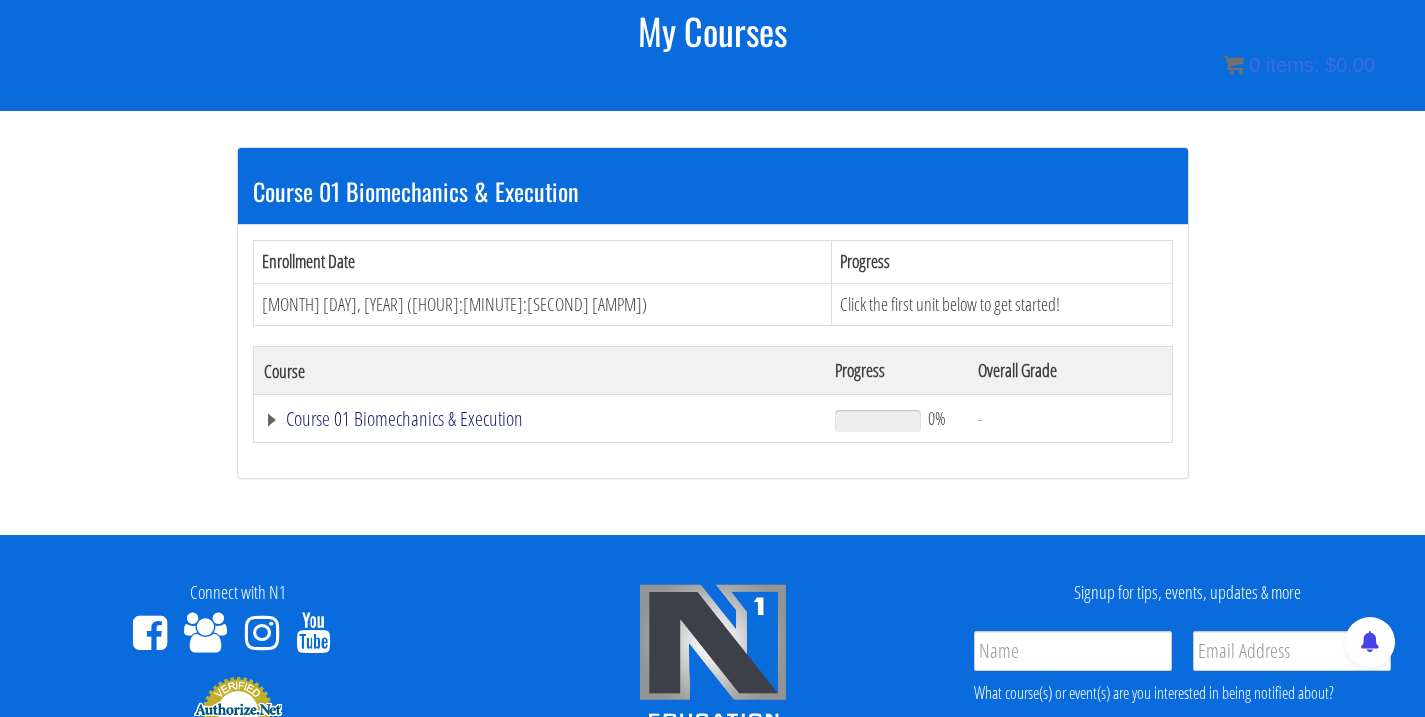 click on "Course 01 Biomechanics & Execution" at bounding box center (540, 419) 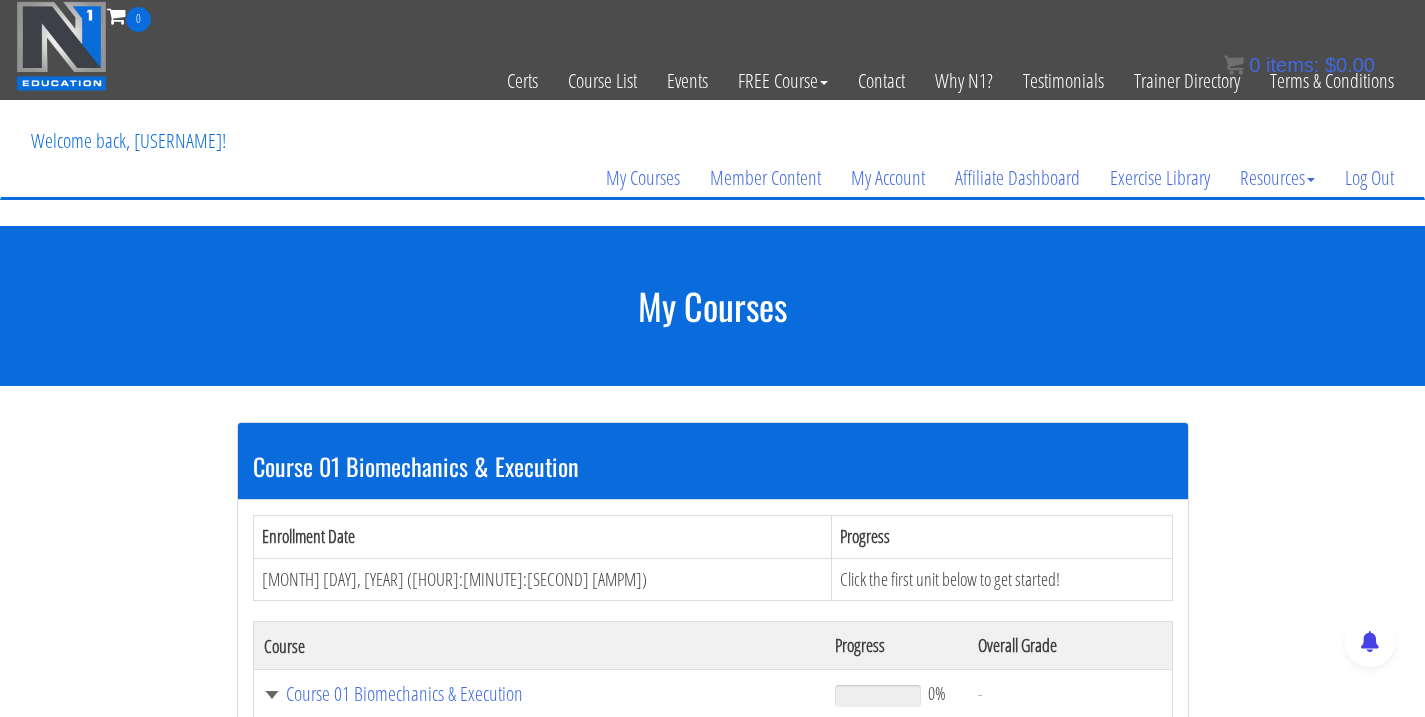 scroll, scrollTop: 0, scrollLeft: 0, axis: both 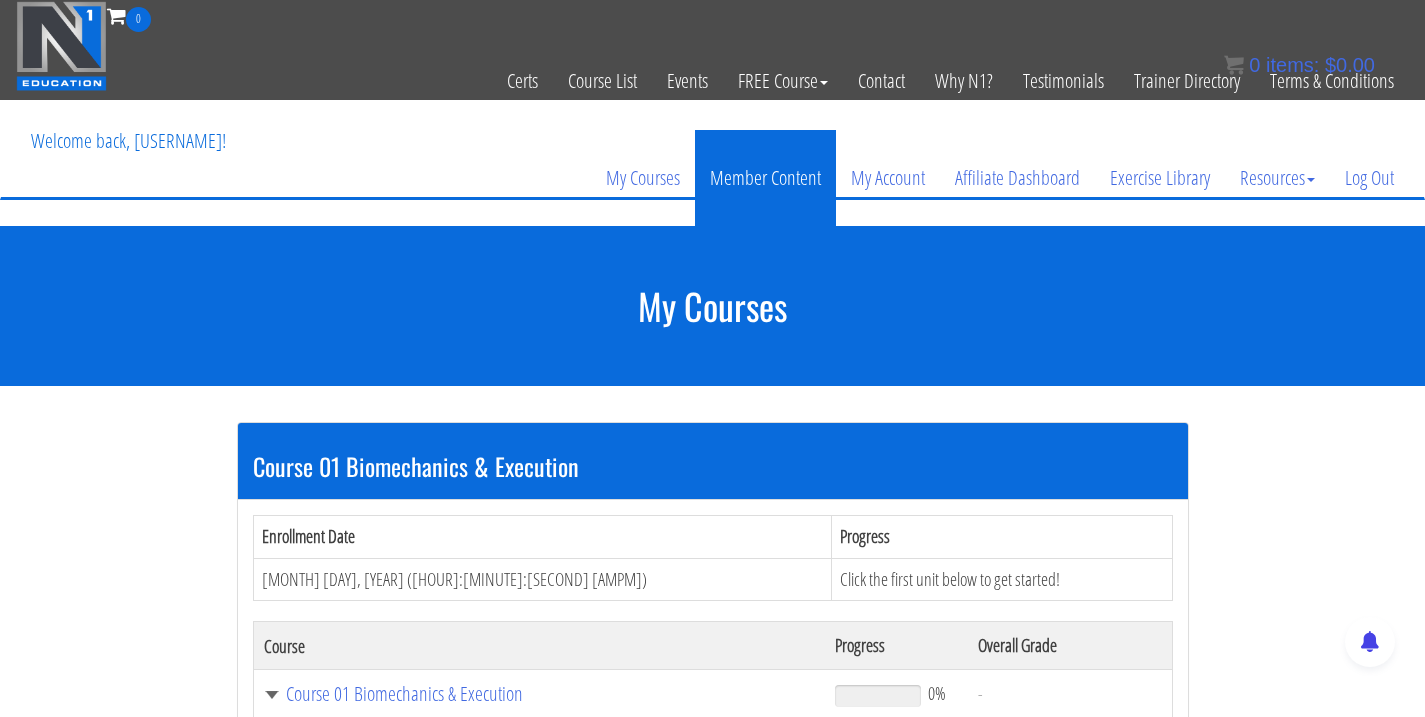 click on "Member Content" at bounding box center (765, 178) 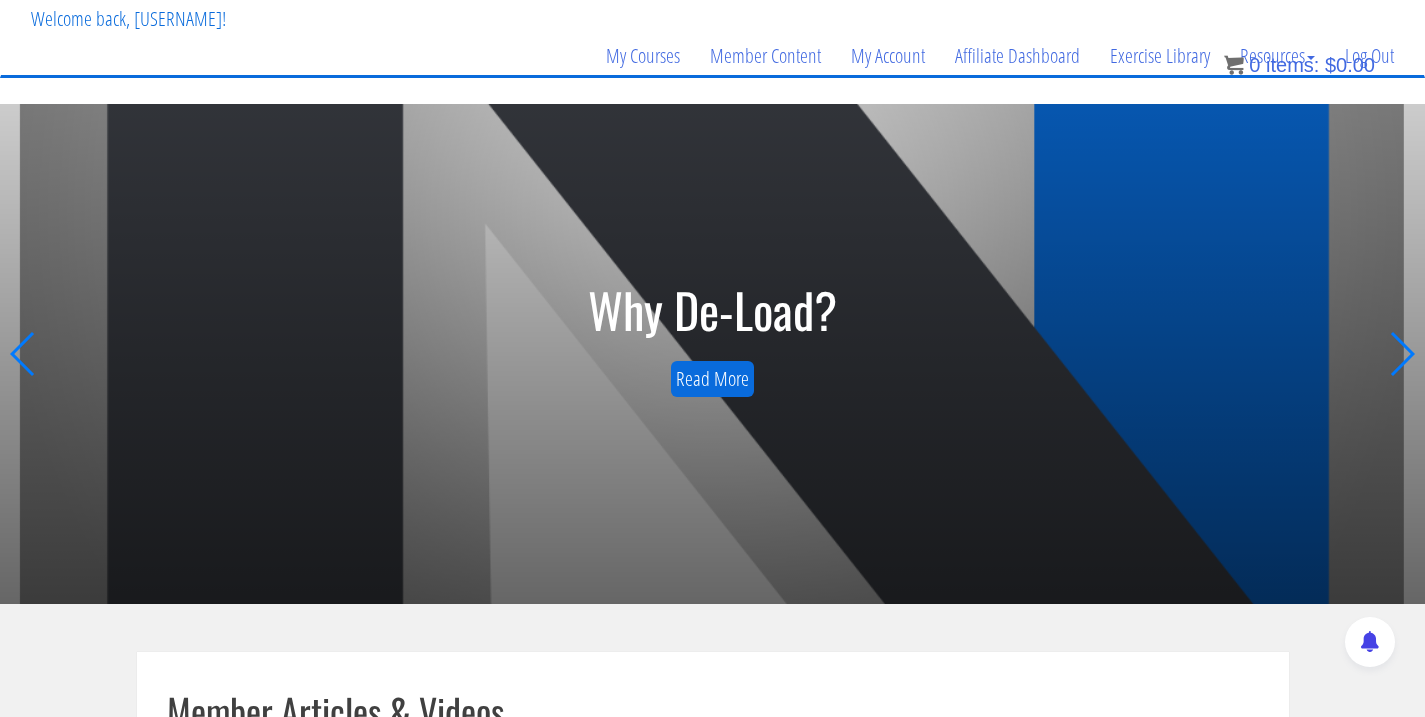 scroll, scrollTop: 25, scrollLeft: 0, axis: vertical 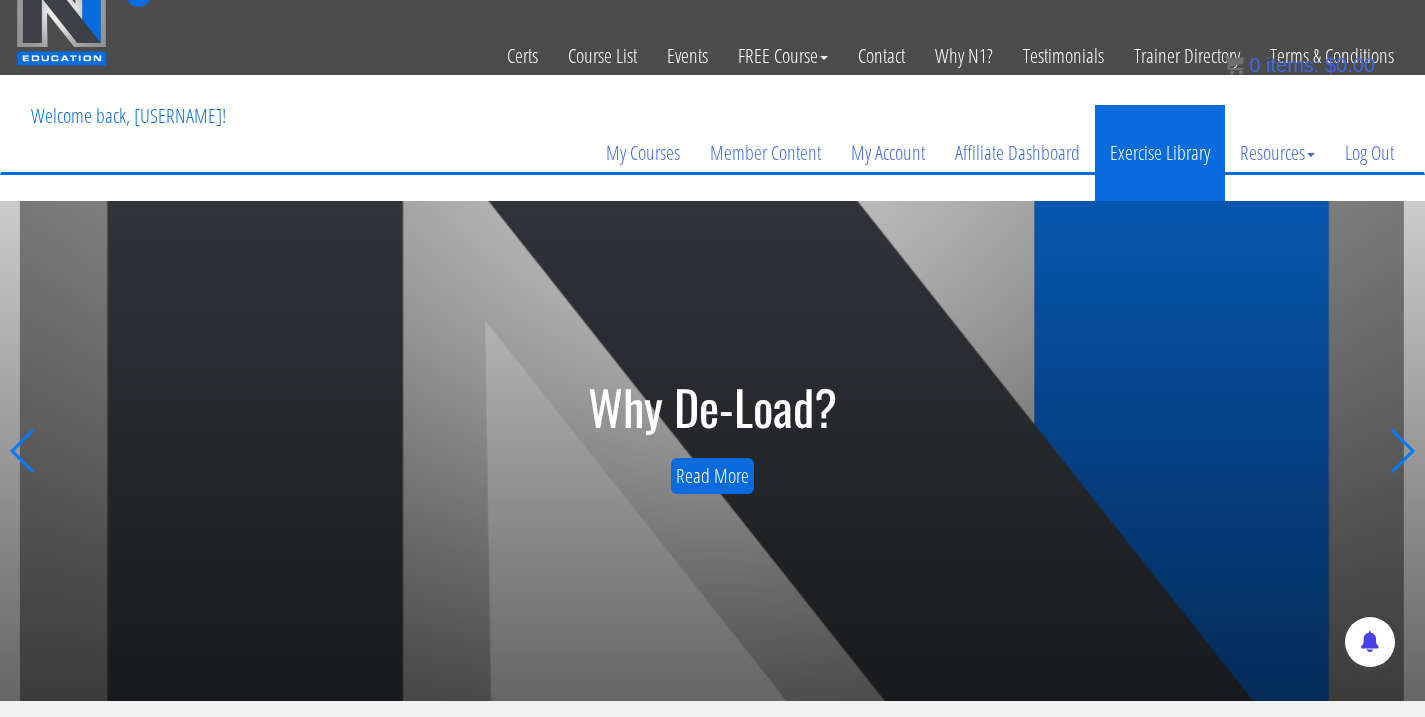 click on "Exercise Library" at bounding box center (1160, 153) 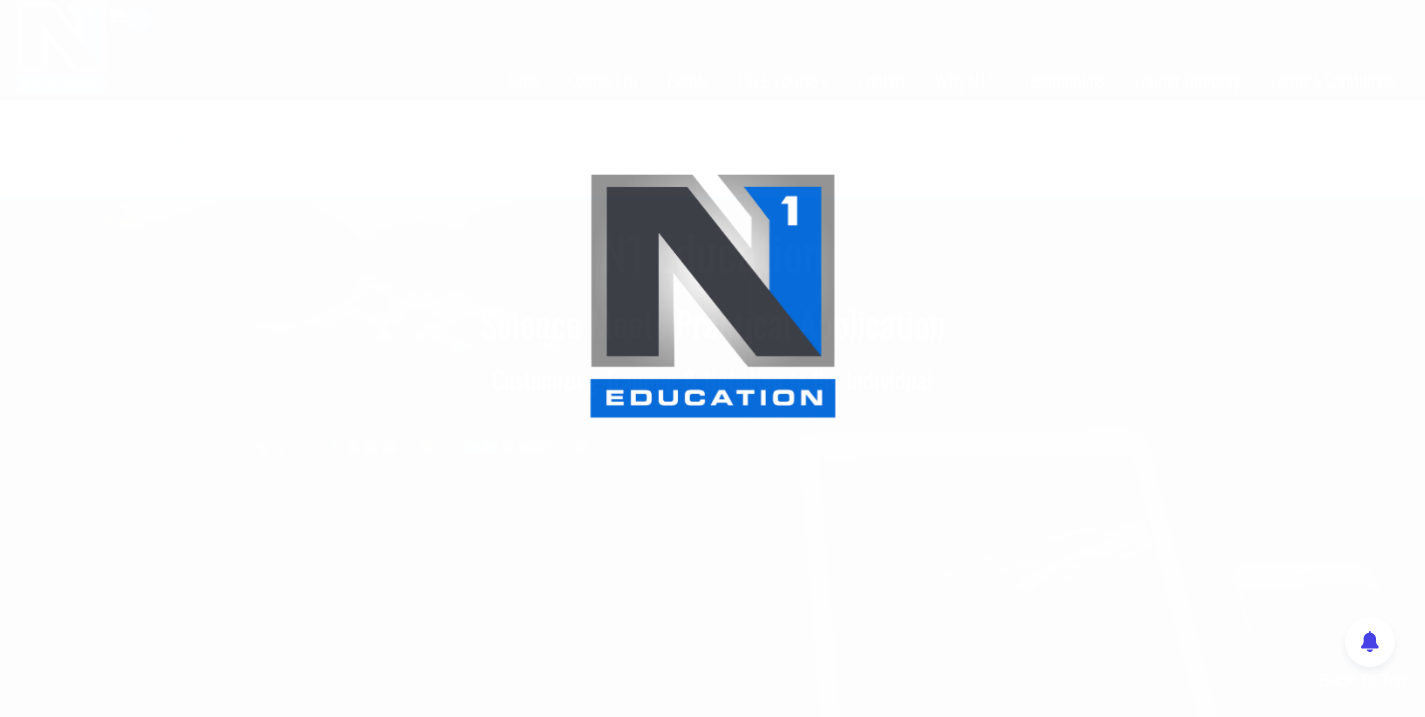 scroll, scrollTop: 0, scrollLeft: 0, axis: both 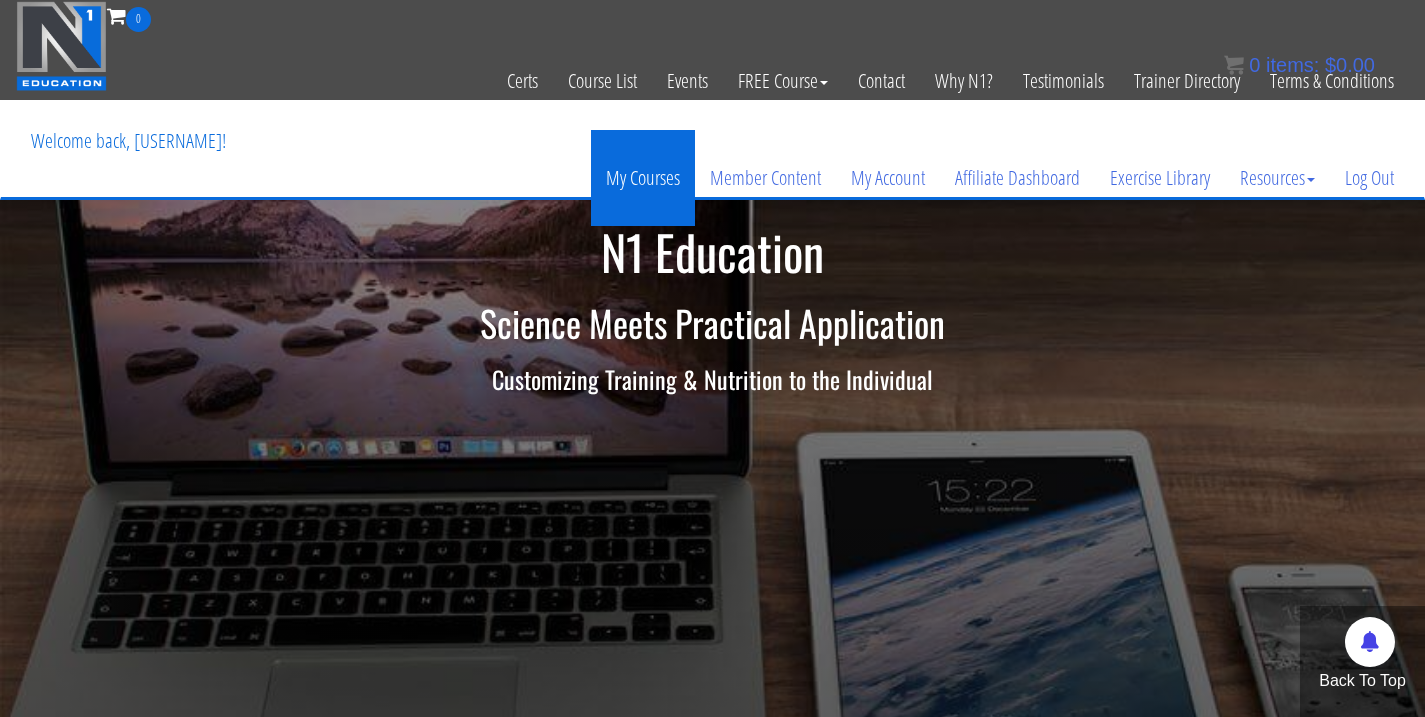 click on "My Courses" at bounding box center (643, 178) 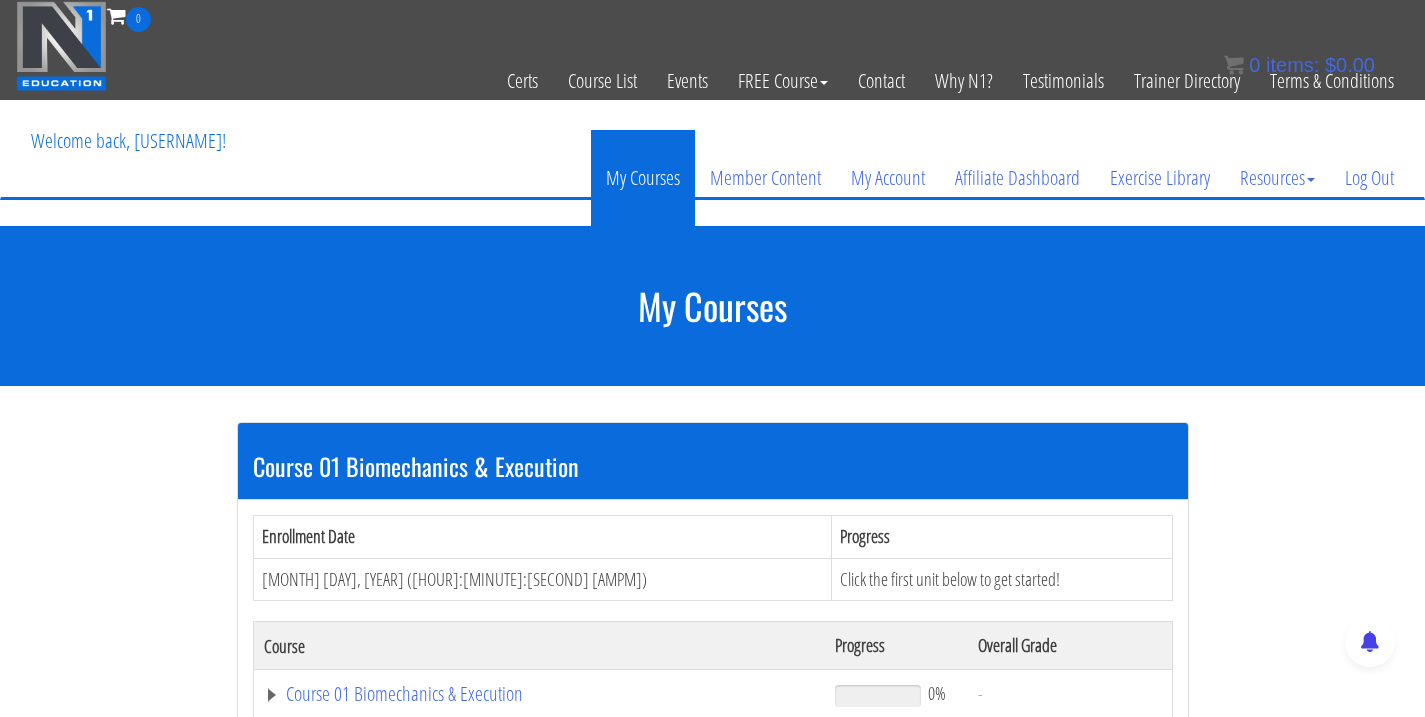 scroll, scrollTop: 0, scrollLeft: 0, axis: both 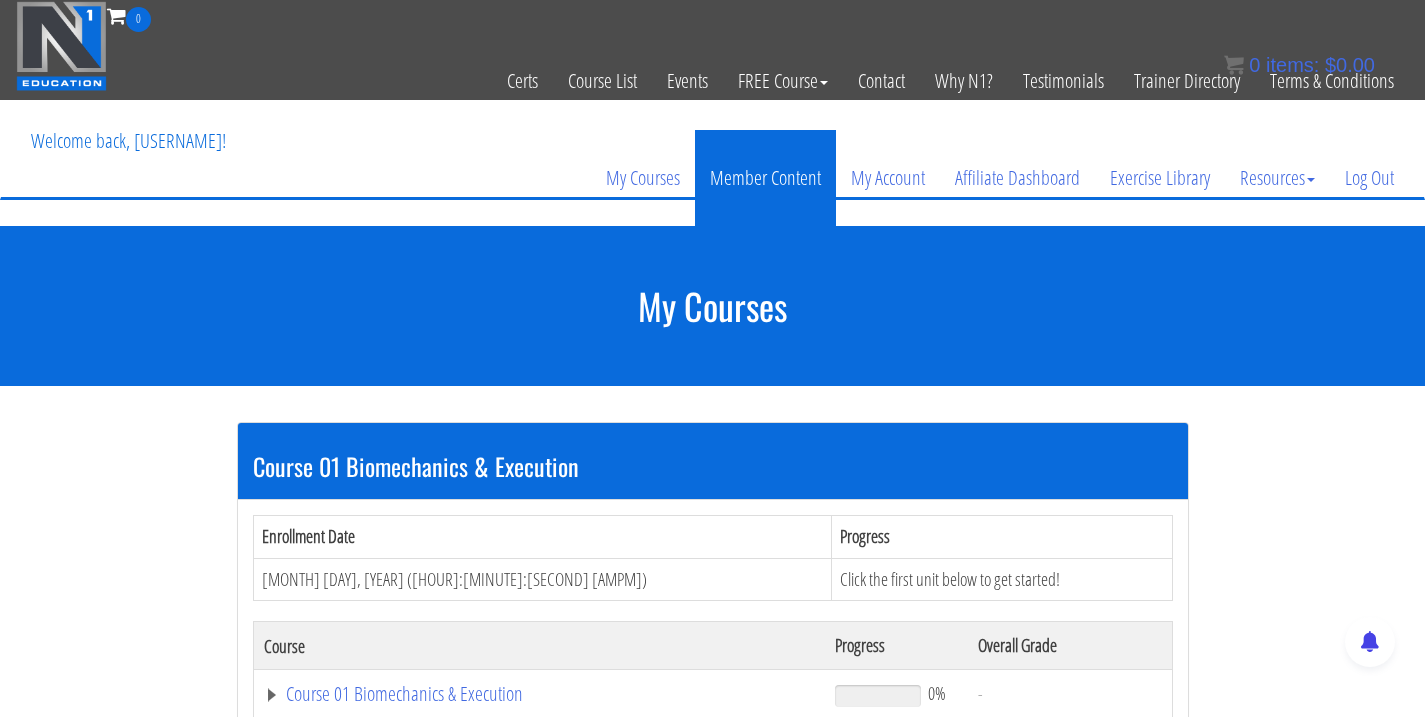 click on "Member Content" at bounding box center [765, 178] 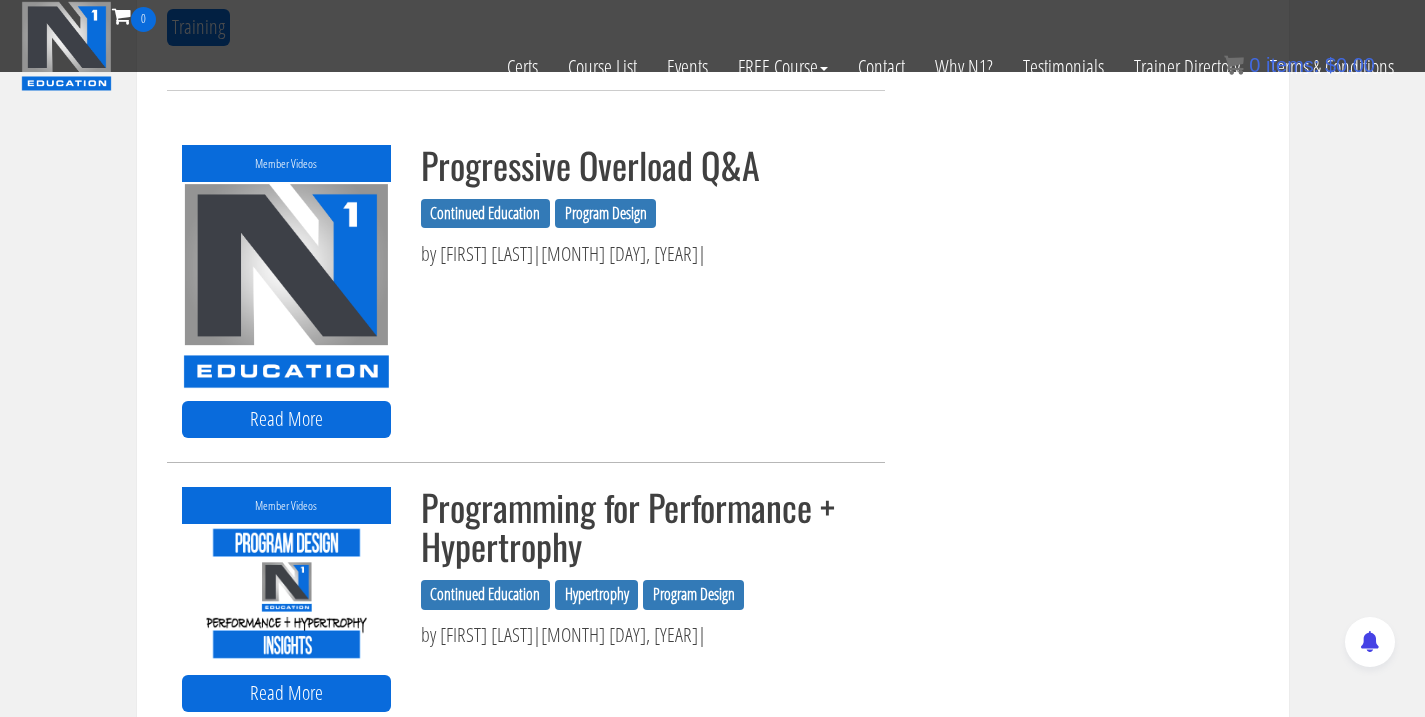 scroll, scrollTop: 1026, scrollLeft: 0, axis: vertical 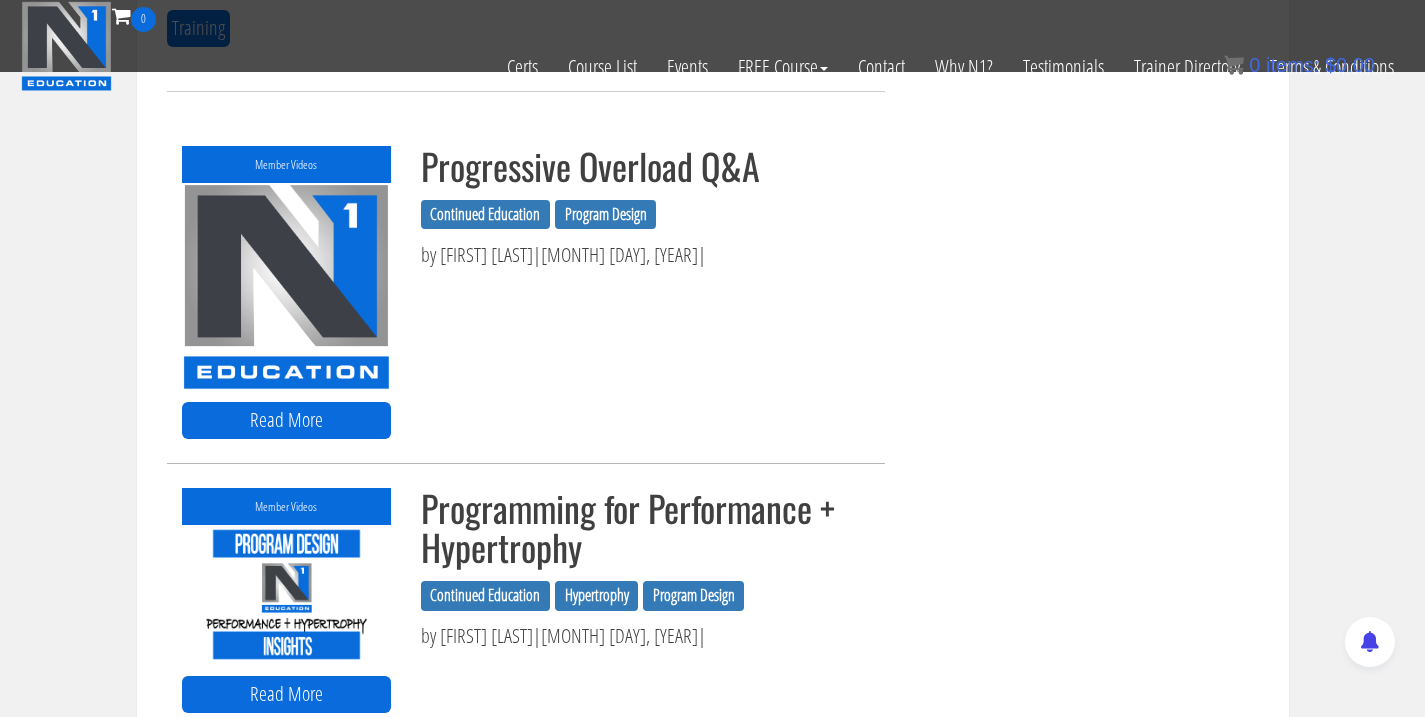 click on "Program Design" at bounding box center [605, 215] 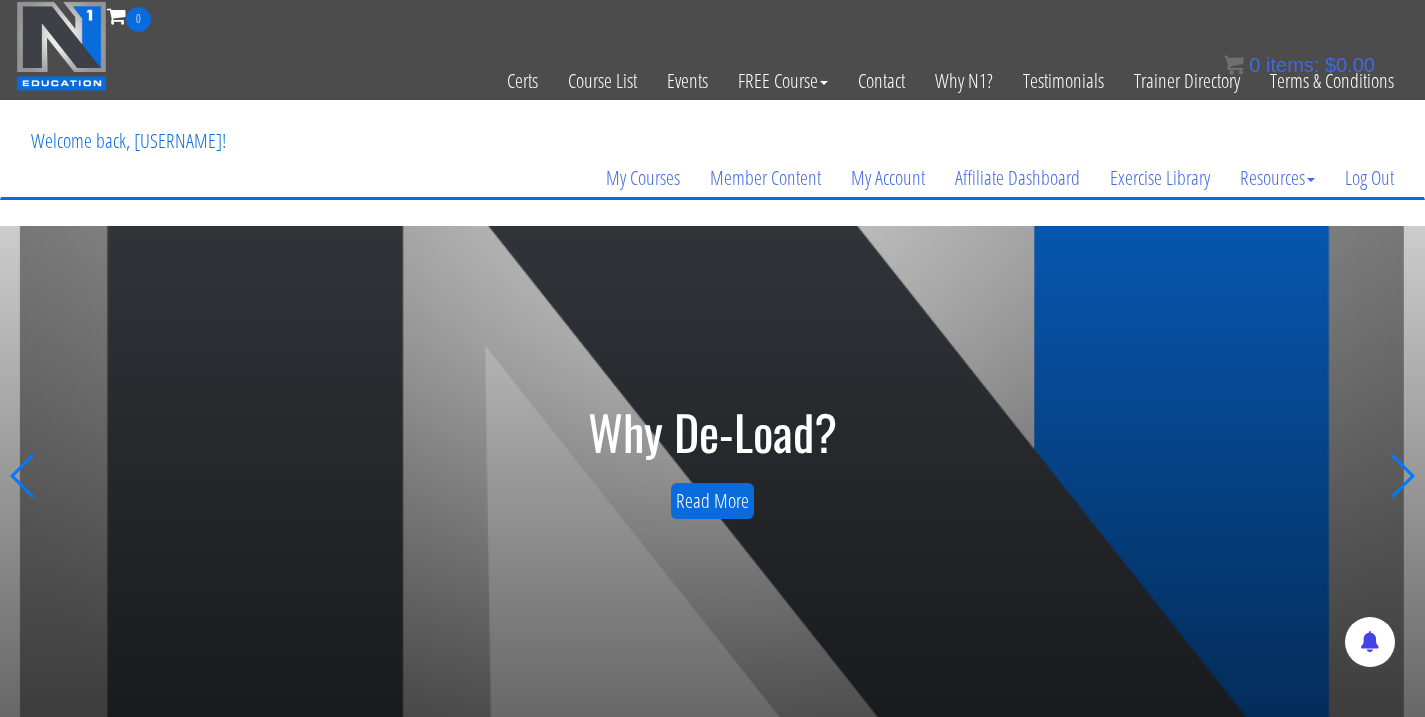 scroll, scrollTop: 0, scrollLeft: 0, axis: both 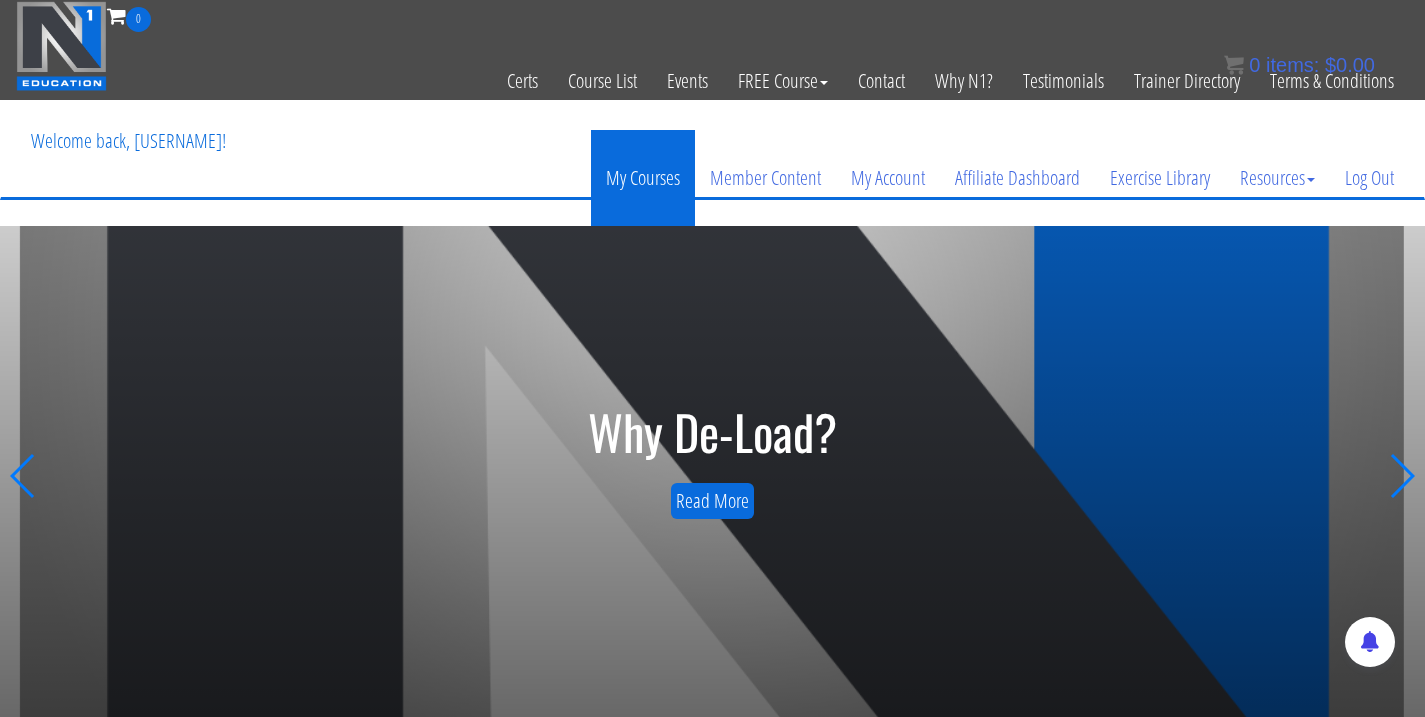 click on "My Courses" at bounding box center (643, 178) 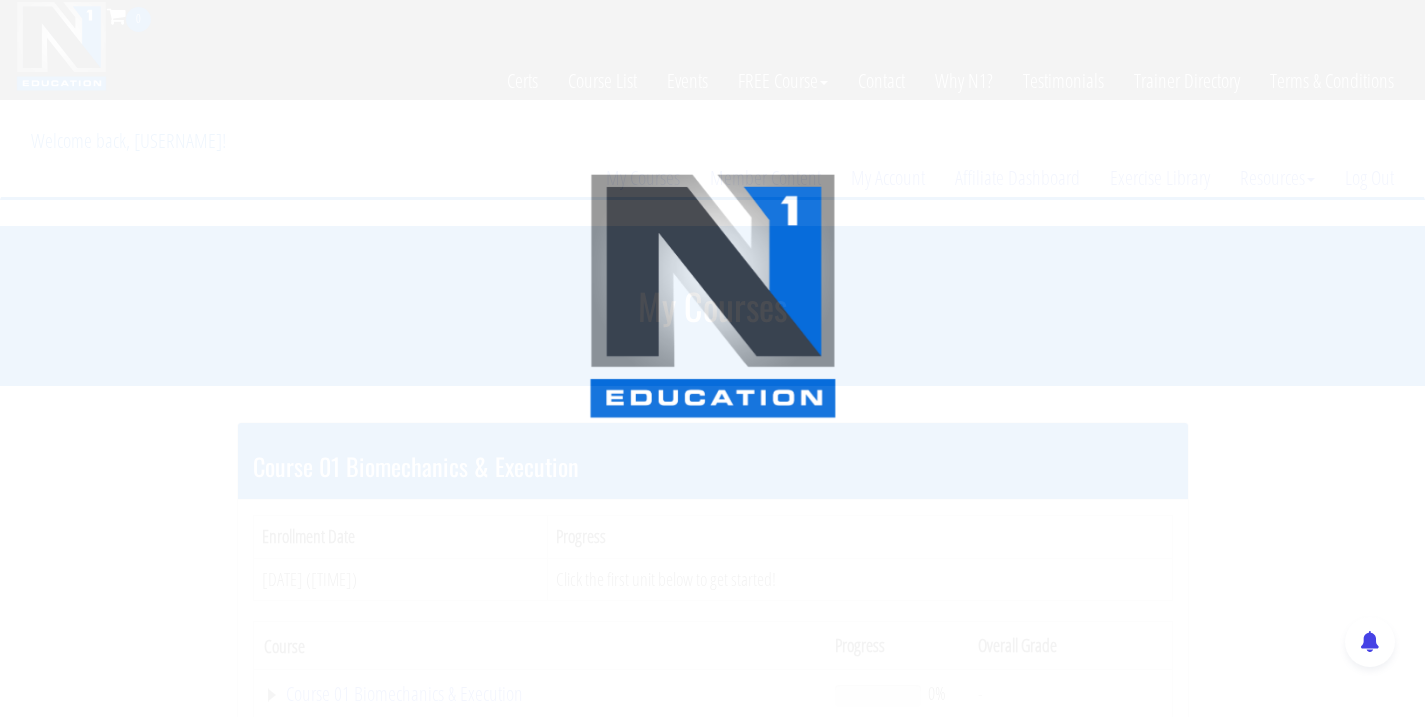 scroll, scrollTop: 0, scrollLeft: 0, axis: both 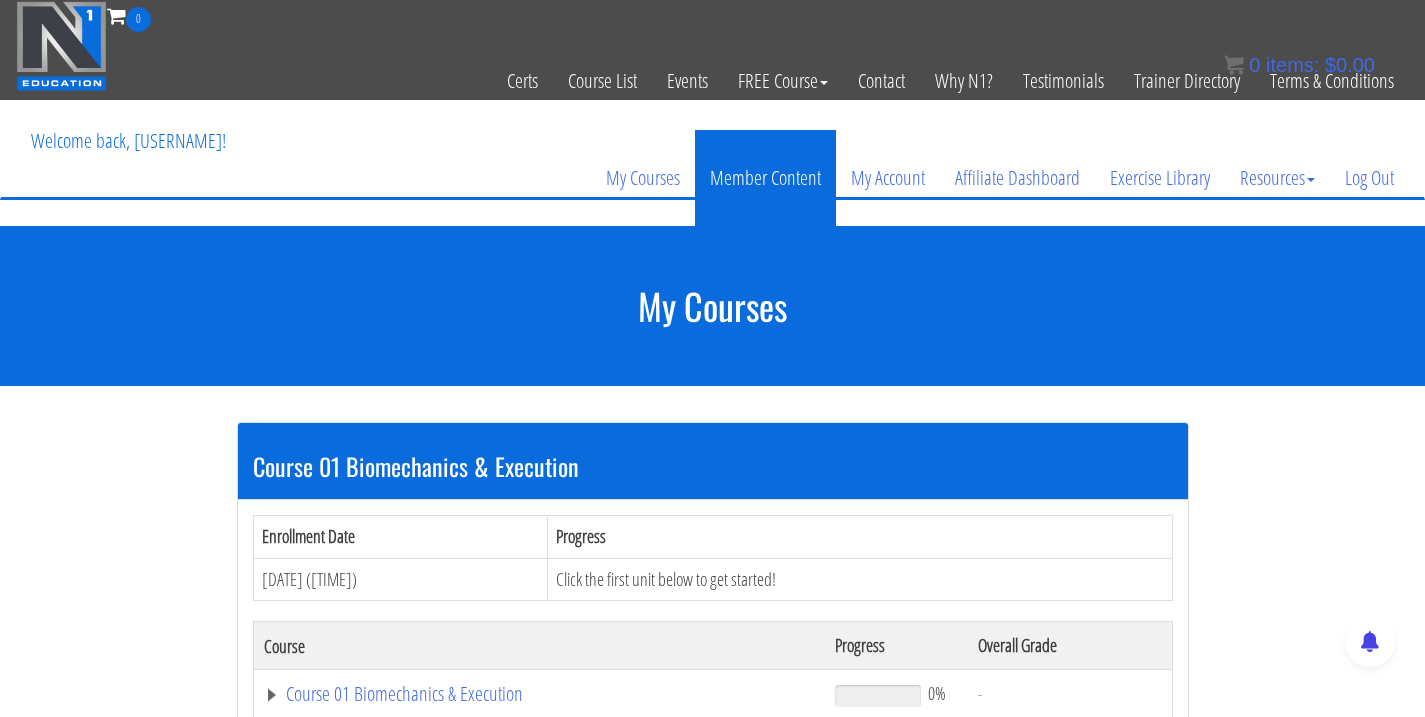 click on "Member Content" at bounding box center (765, 178) 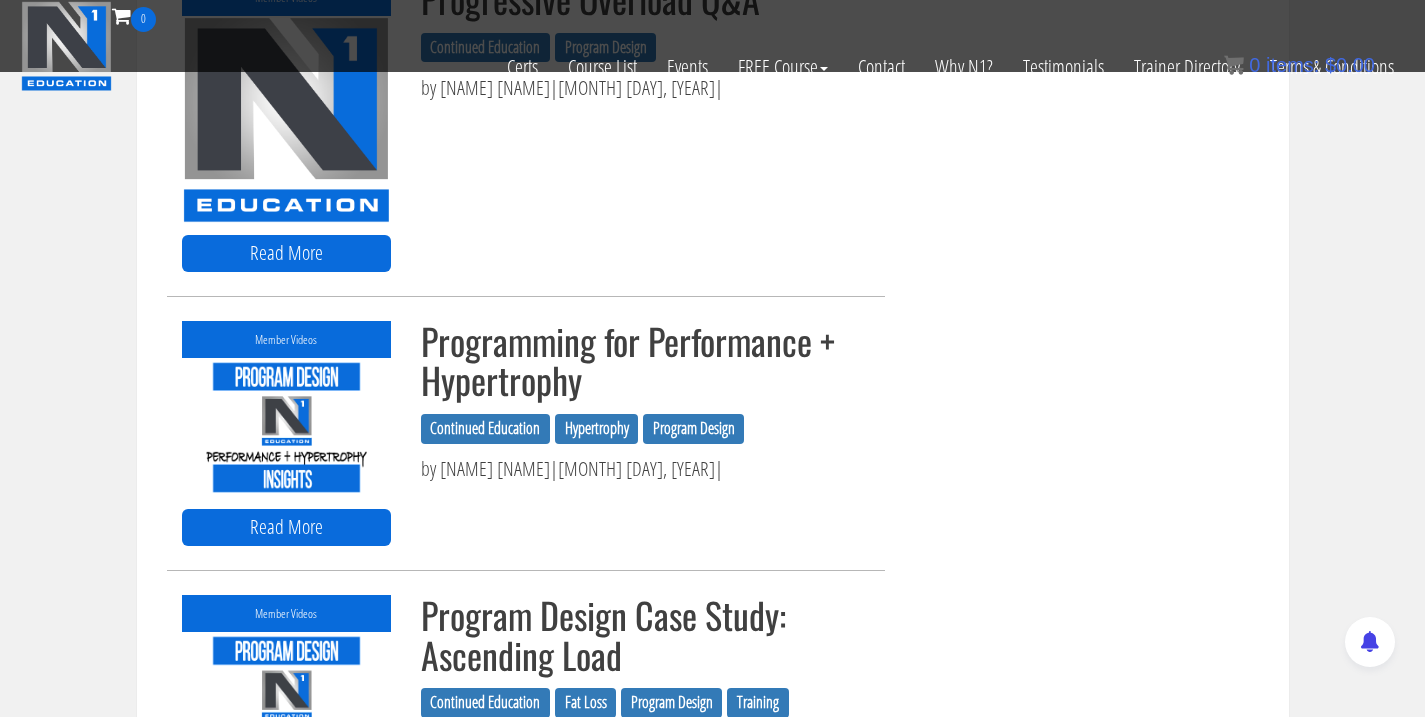 scroll, scrollTop: 1193, scrollLeft: 0, axis: vertical 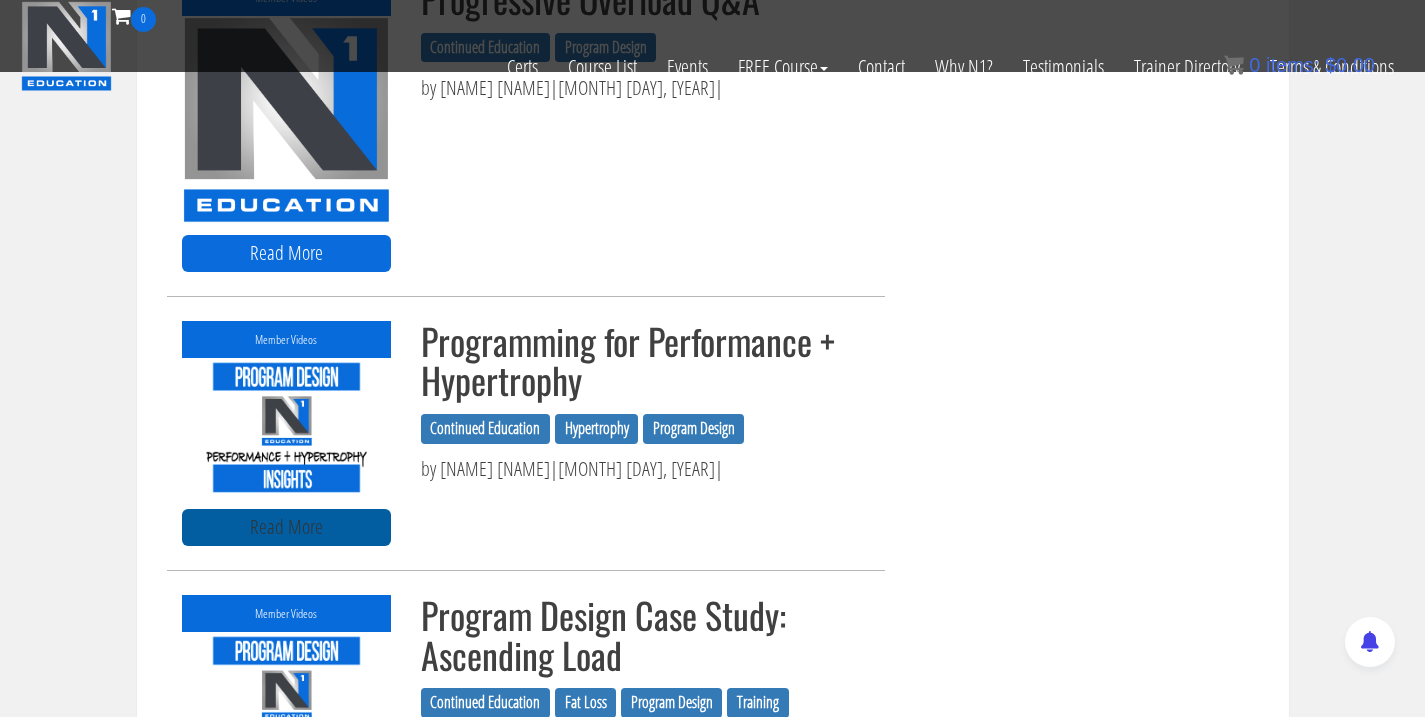 click on "Read More" at bounding box center (286, 527) 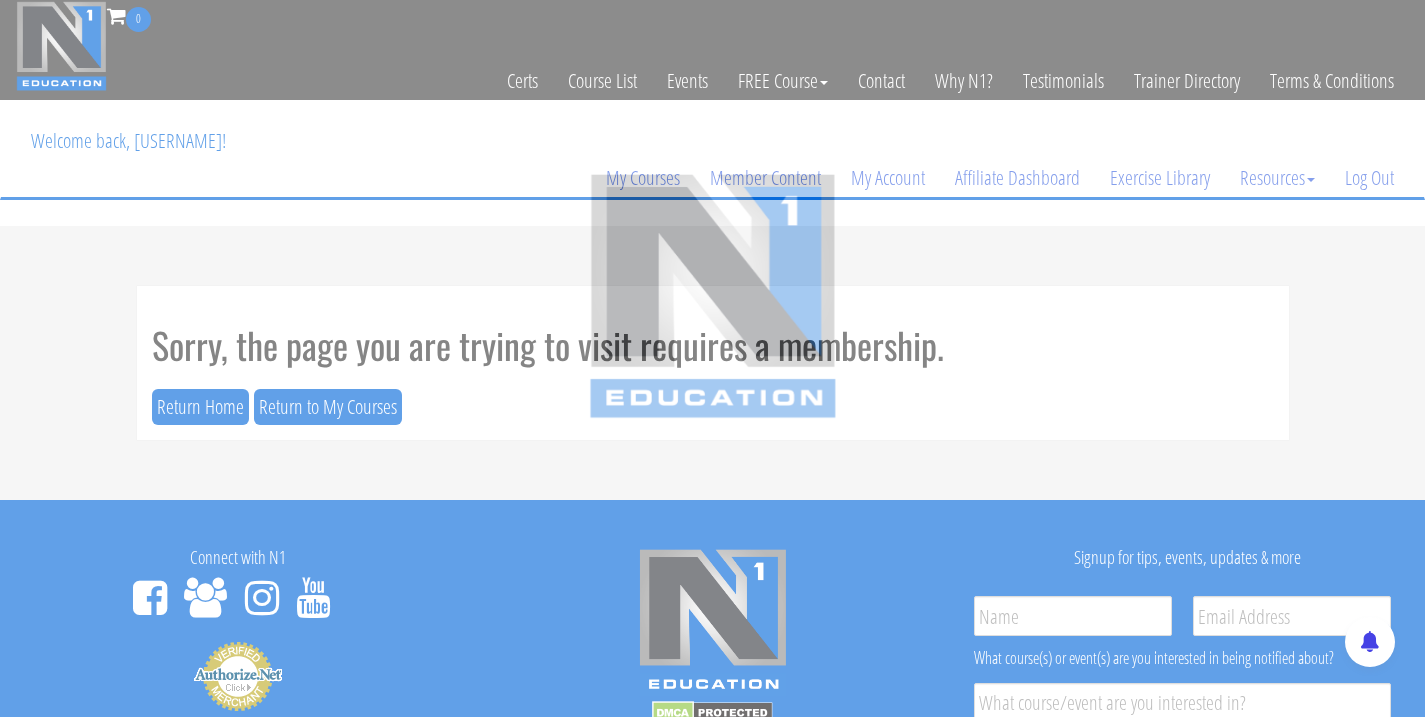 scroll, scrollTop: 0, scrollLeft: 0, axis: both 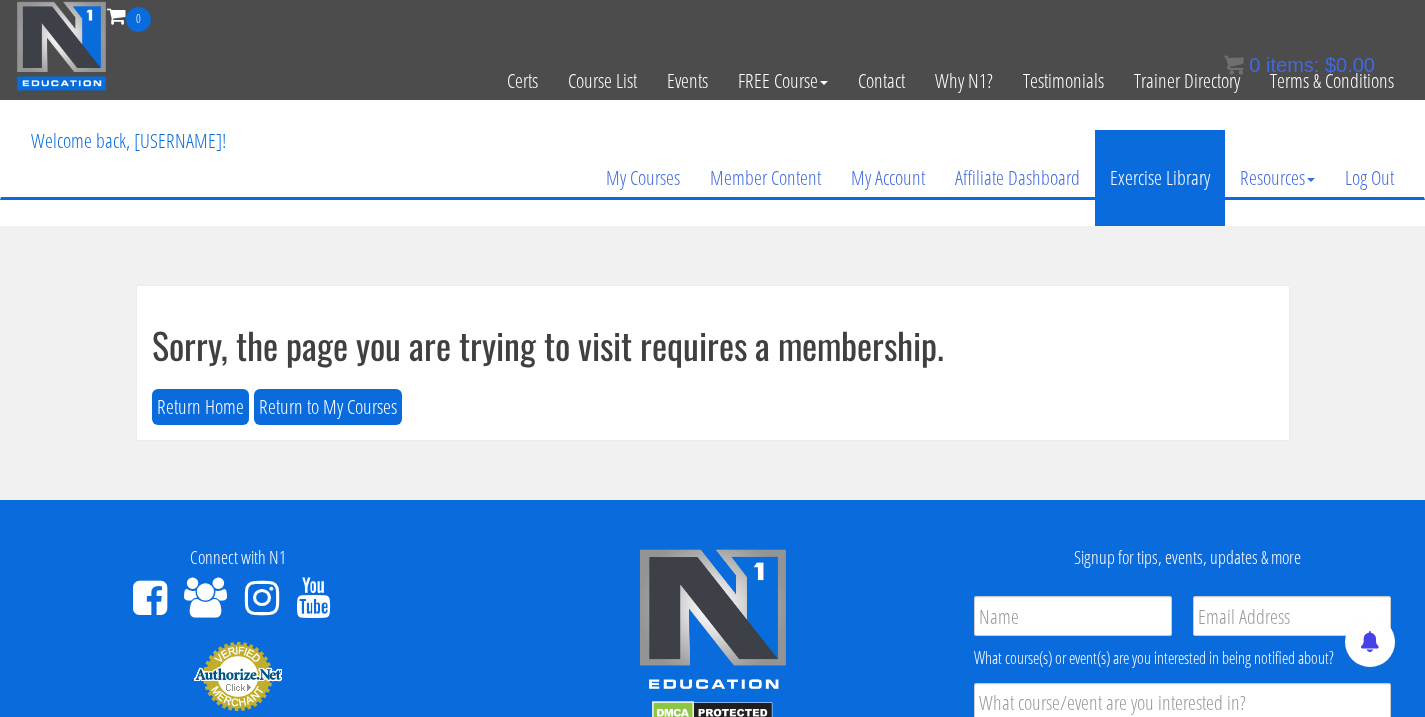 click on "Exercise Library" at bounding box center (1160, 178) 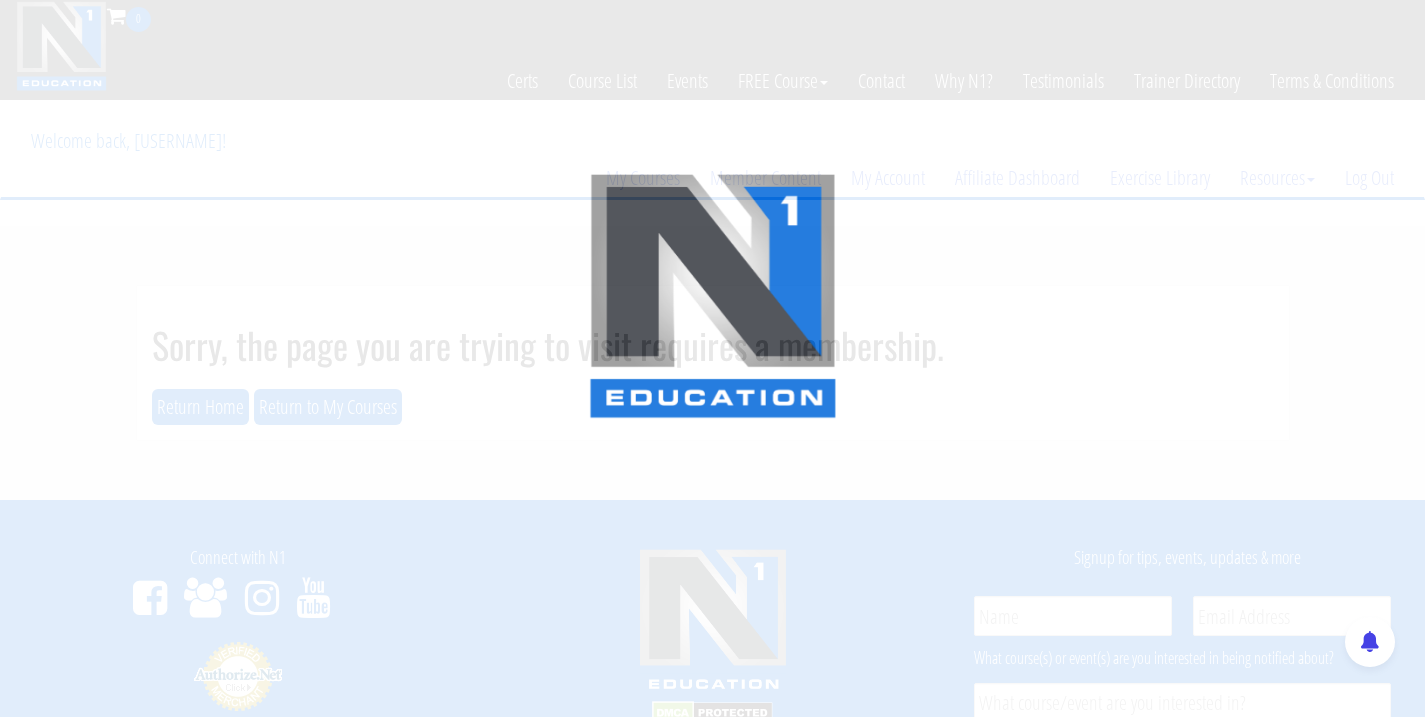 scroll, scrollTop: 0, scrollLeft: 0, axis: both 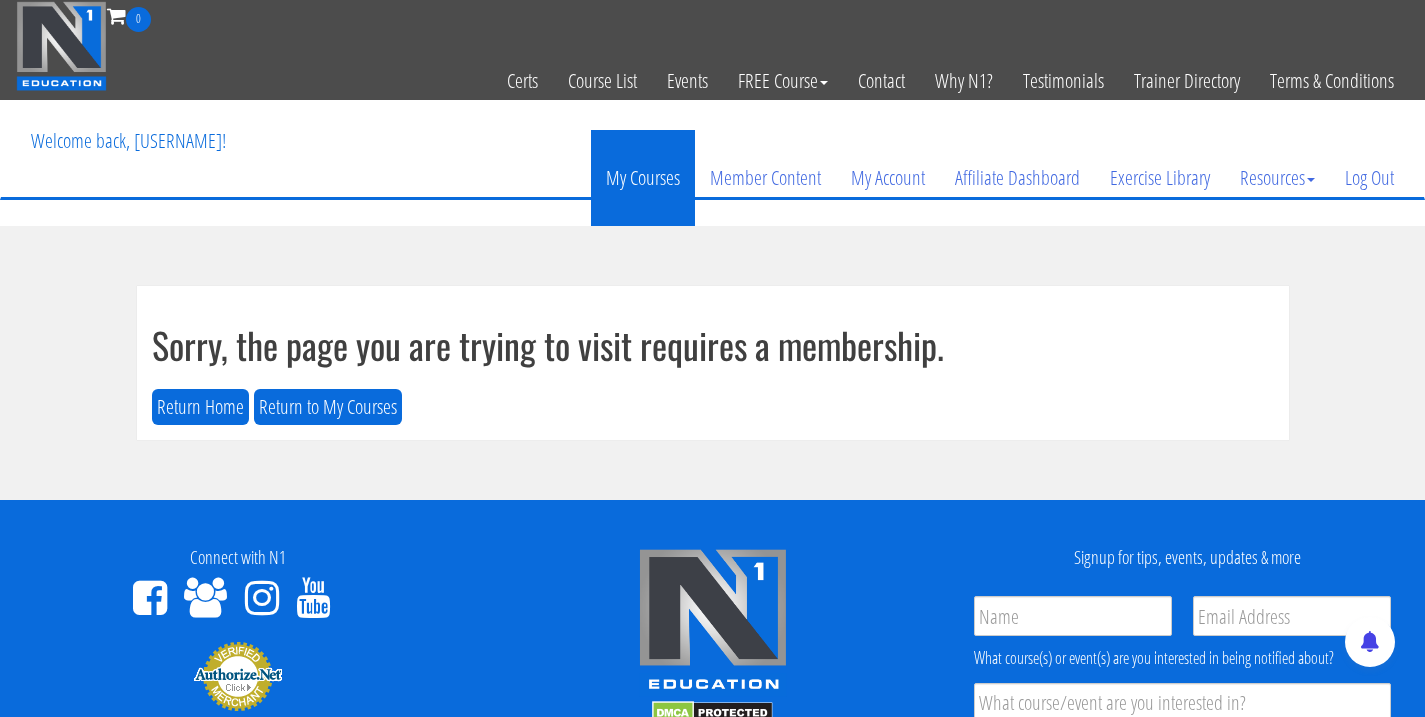 click on "My Courses" at bounding box center [643, 178] 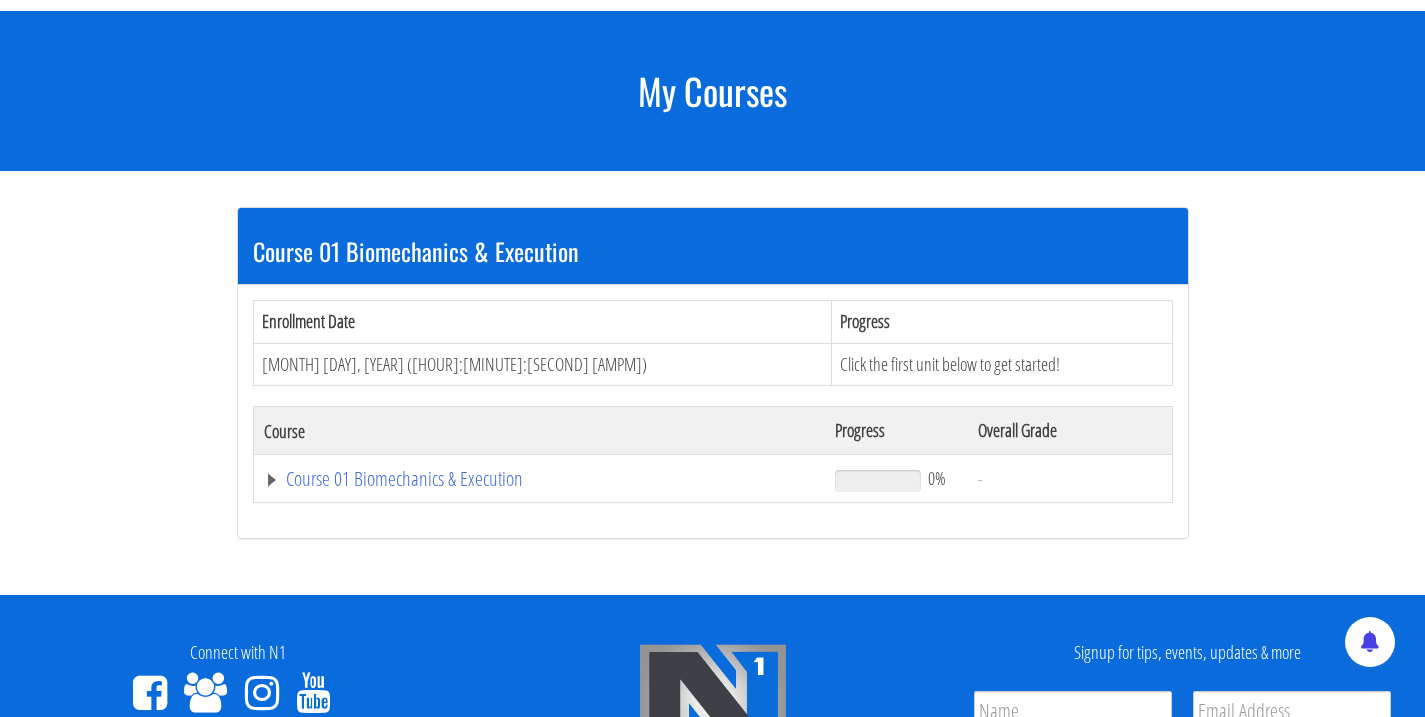scroll, scrollTop: 218, scrollLeft: 0, axis: vertical 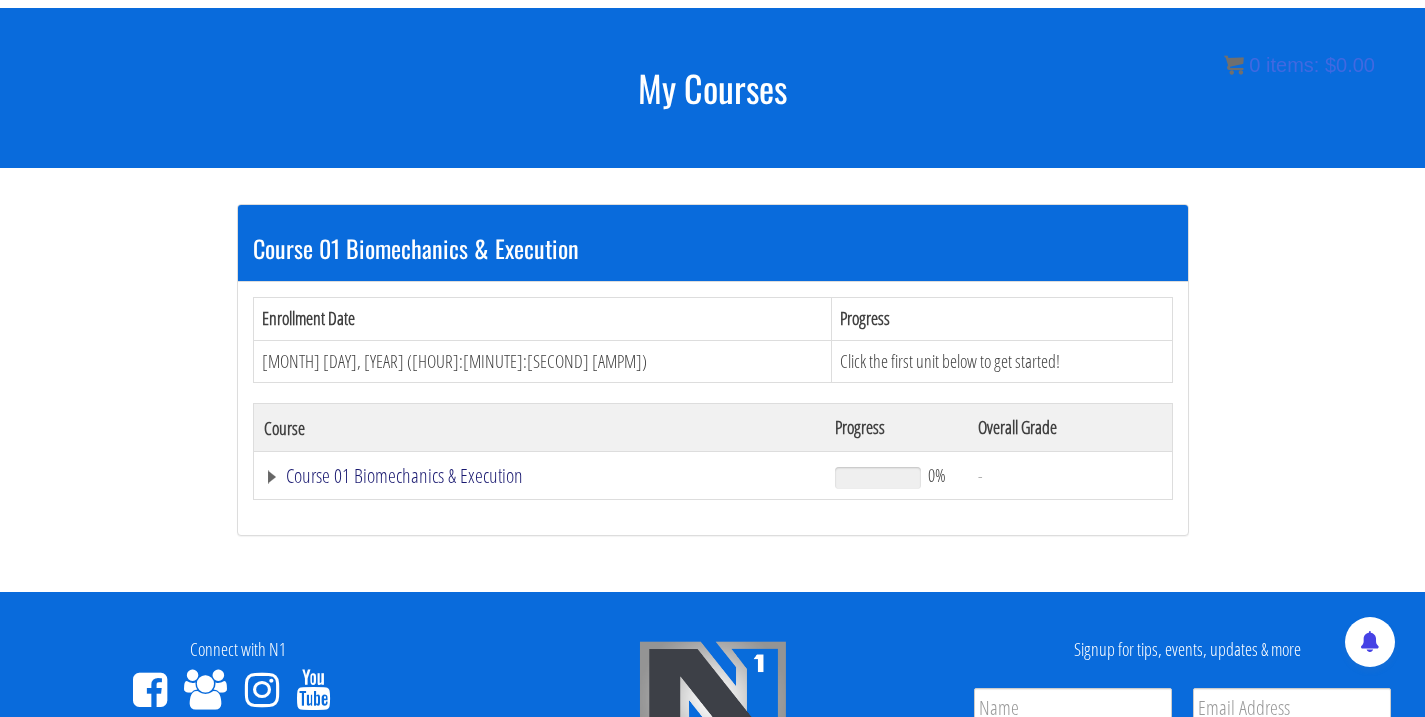 click on "Course 01 Biomechanics & Execution" at bounding box center [540, 476] 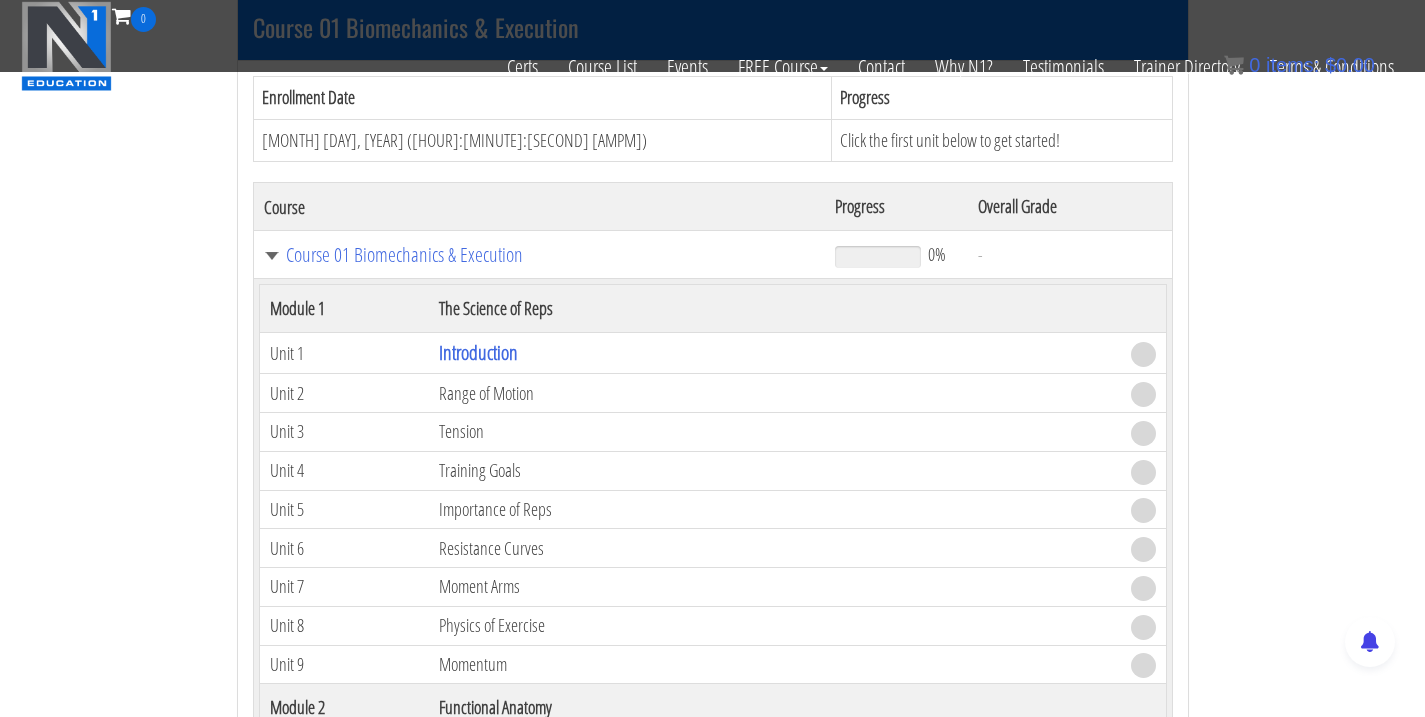 scroll, scrollTop: 377, scrollLeft: 0, axis: vertical 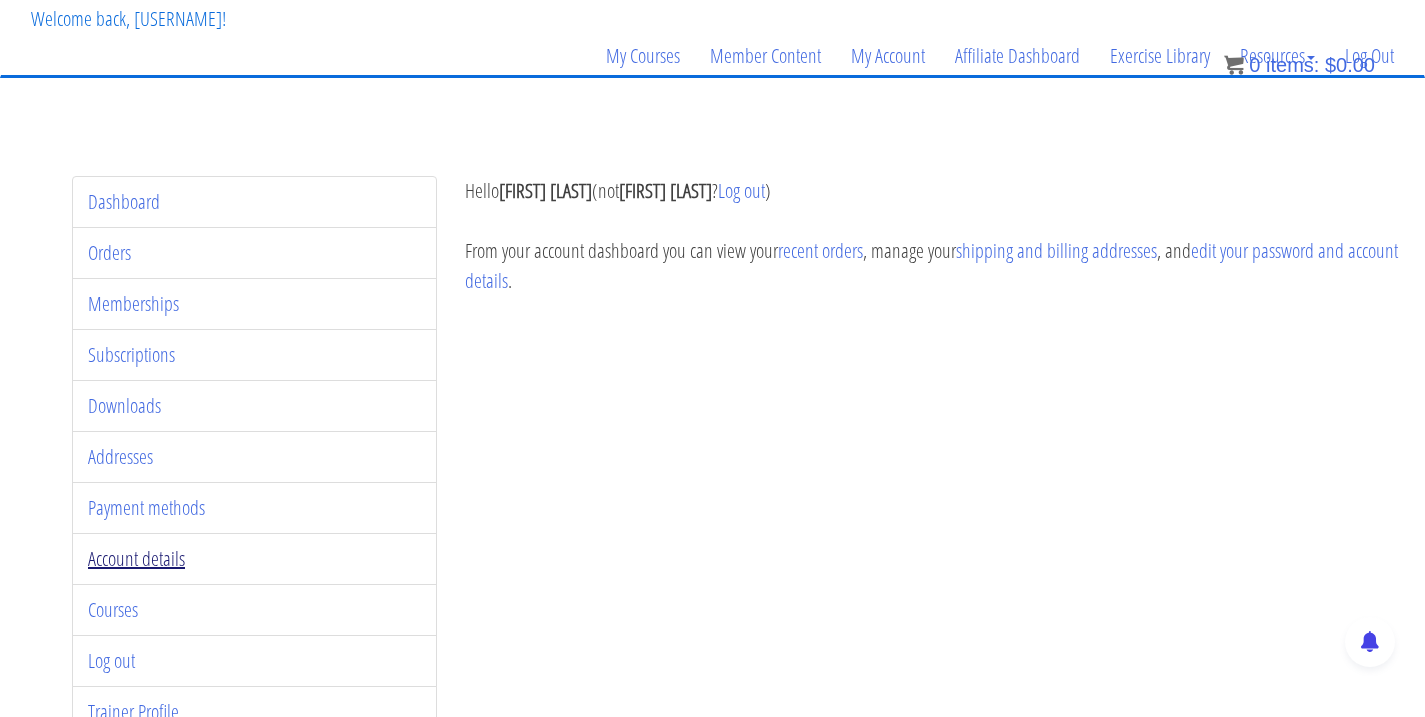 click on "Account details" at bounding box center [136, 558] 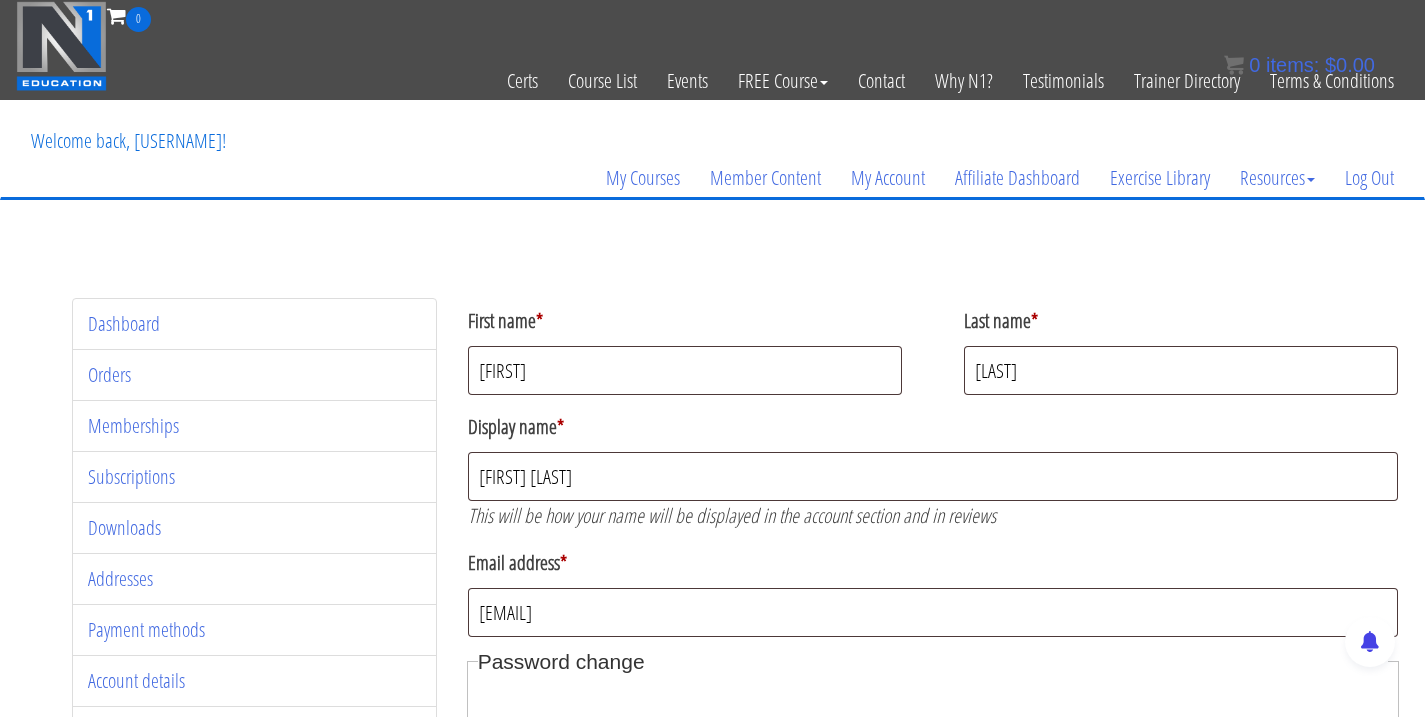 scroll, scrollTop: 0, scrollLeft: 0, axis: both 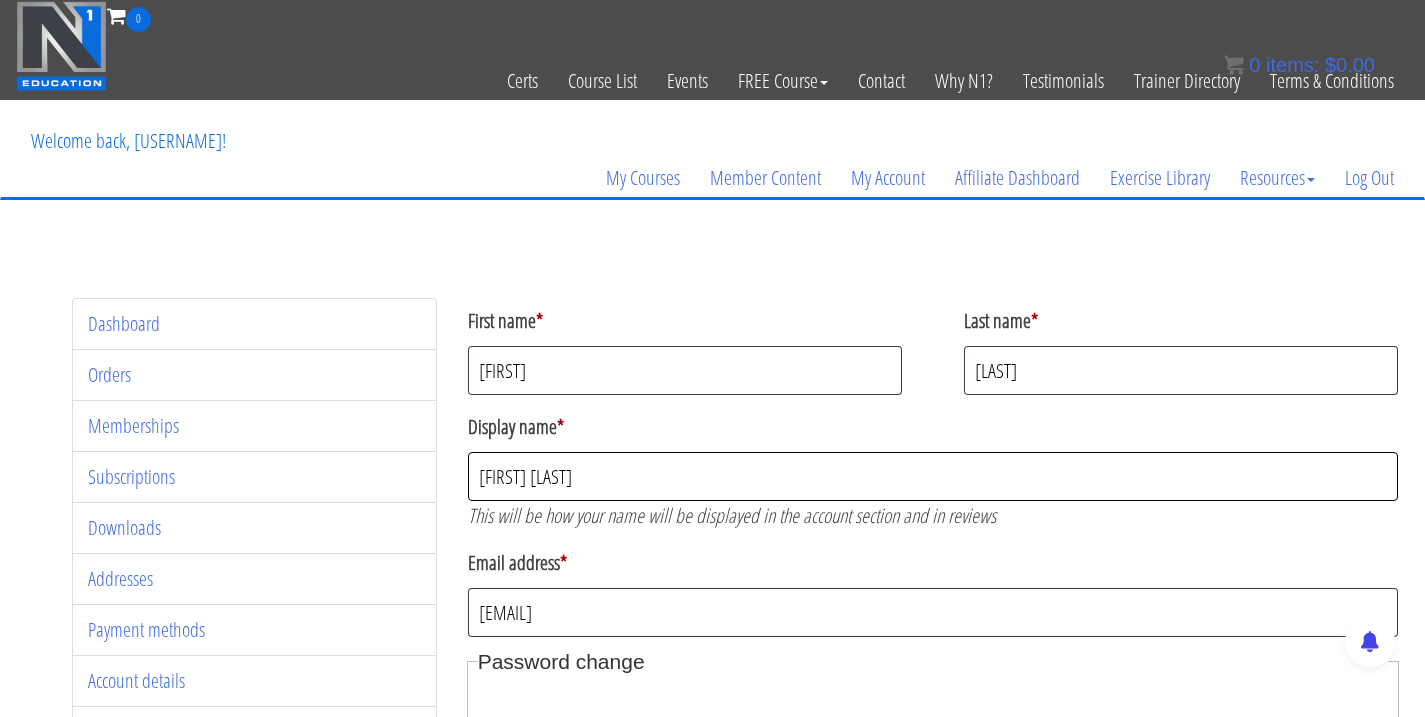 click on "Johnathan Beech" at bounding box center [933, 476] 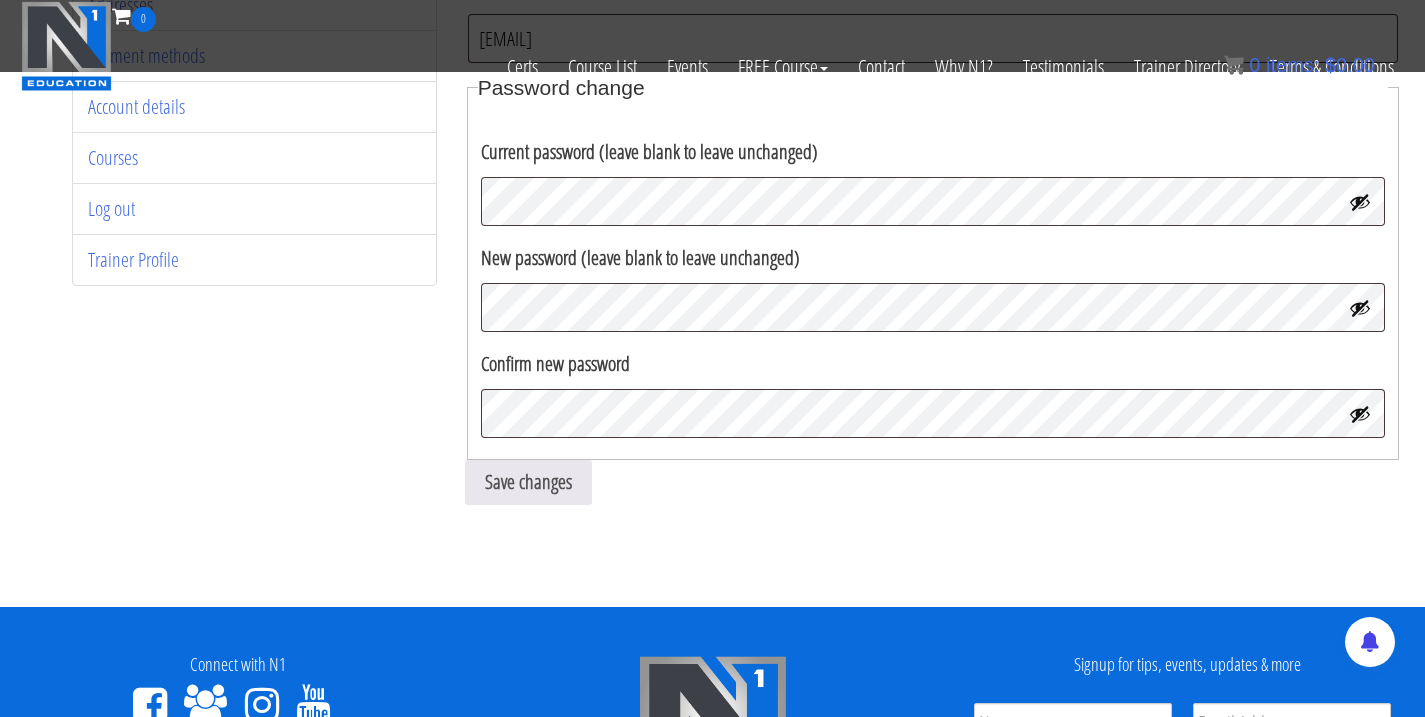 scroll, scrollTop: 447, scrollLeft: 0, axis: vertical 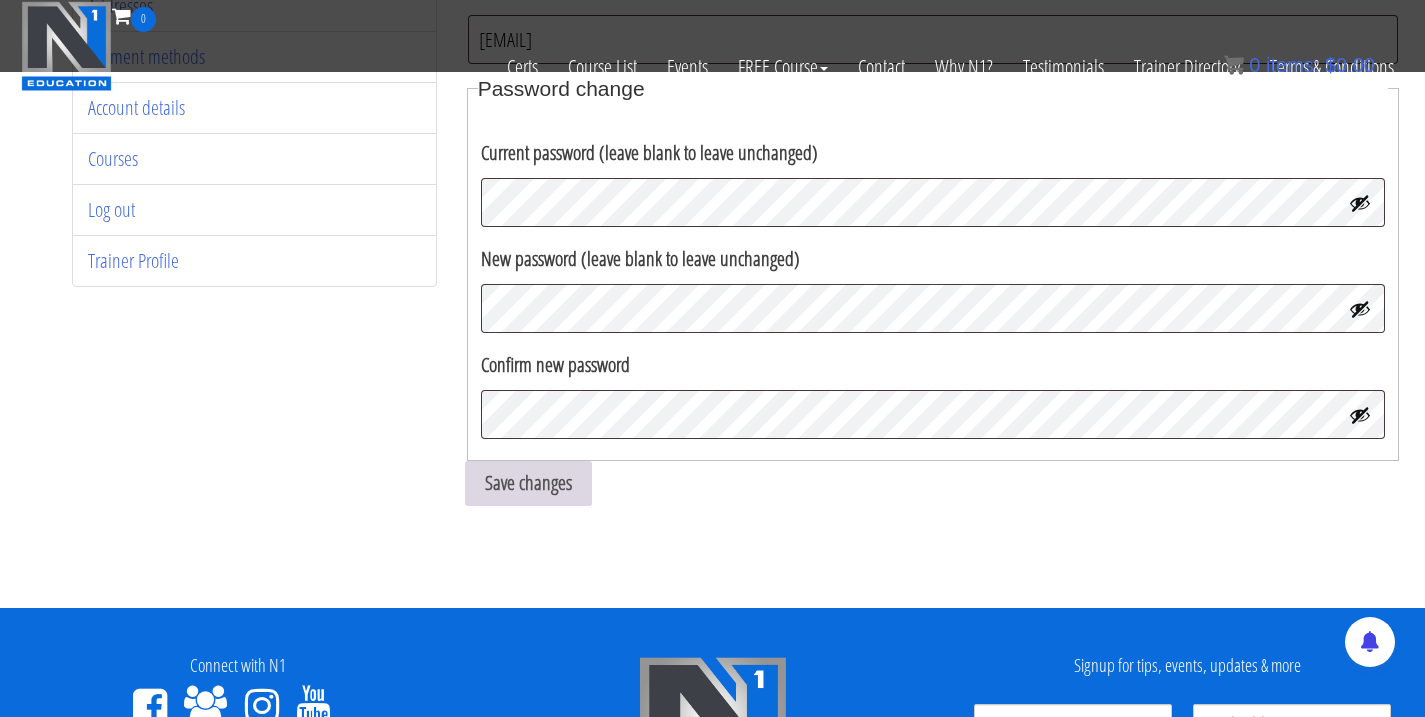 type on "[FIRST] [LAST] [LAST]" 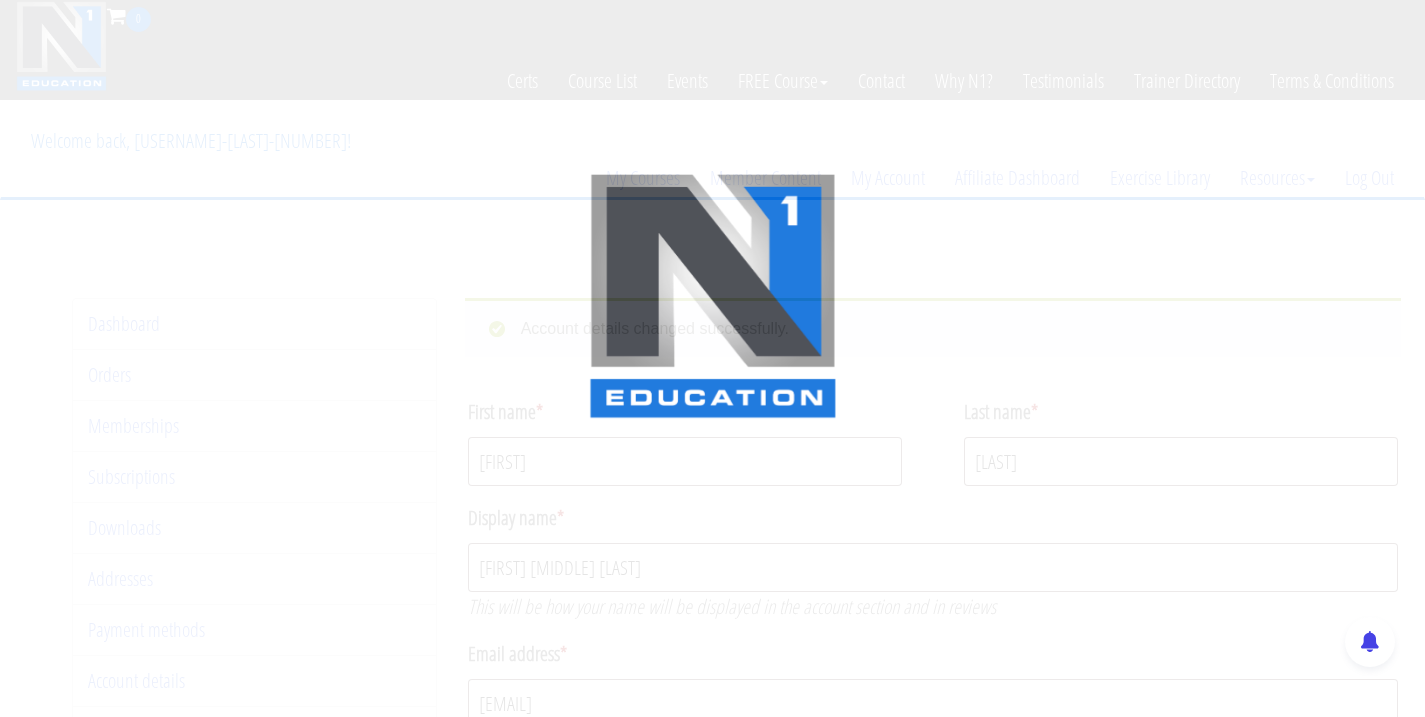 scroll, scrollTop: 0, scrollLeft: 0, axis: both 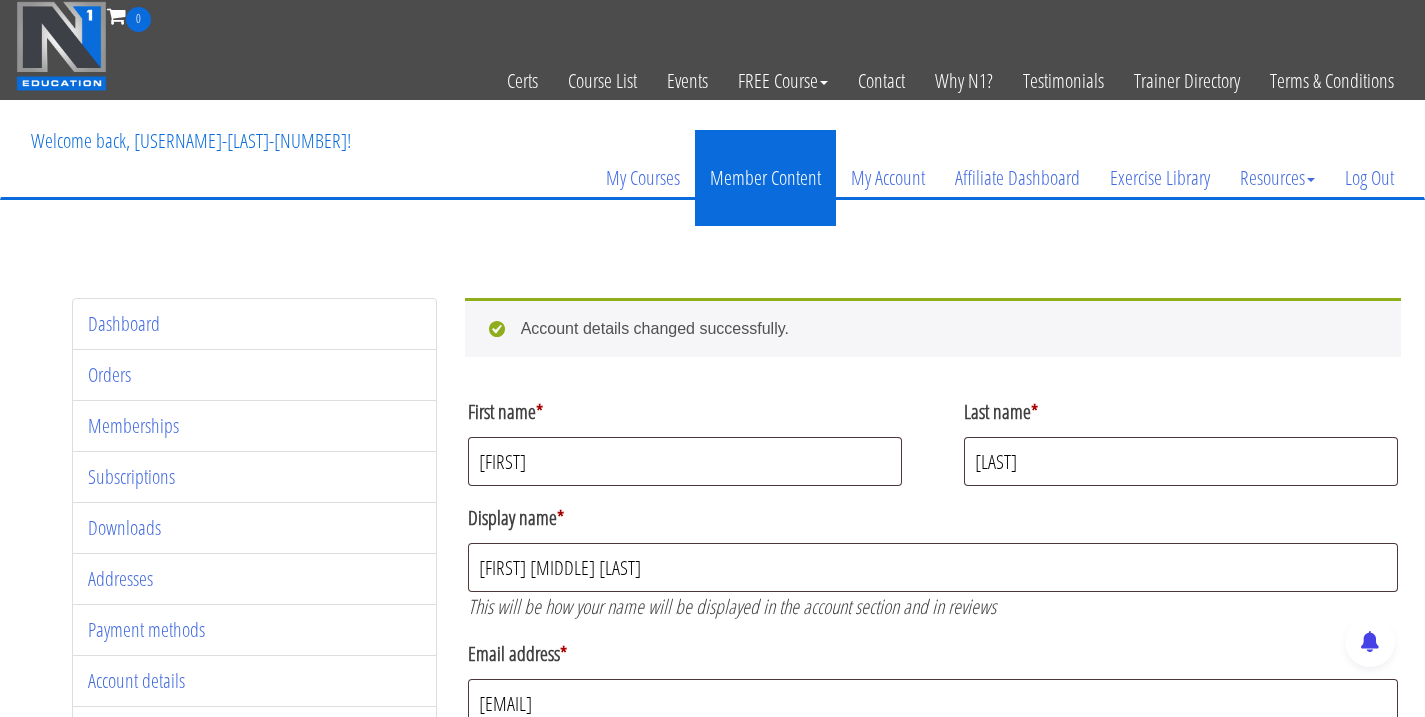 click on "Member Content" at bounding box center (765, 178) 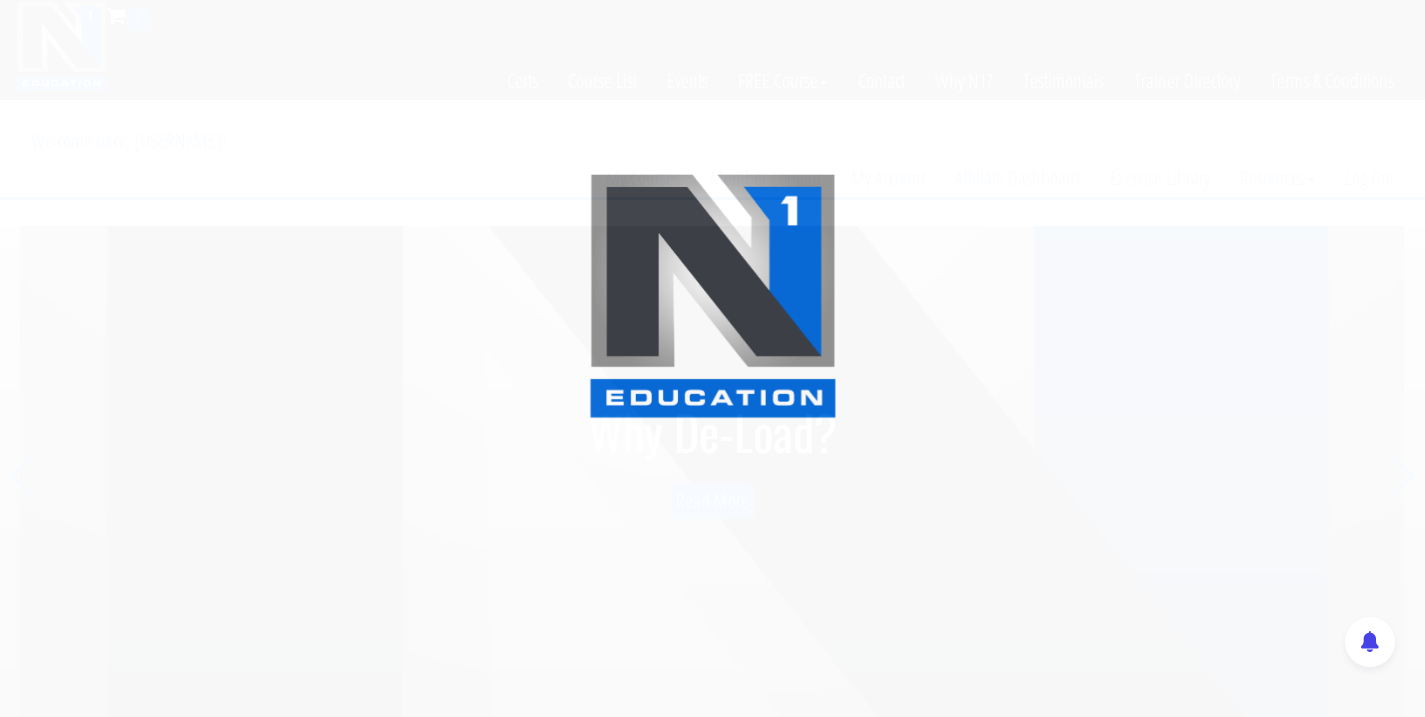 scroll, scrollTop: 0, scrollLeft: 0, axis: both 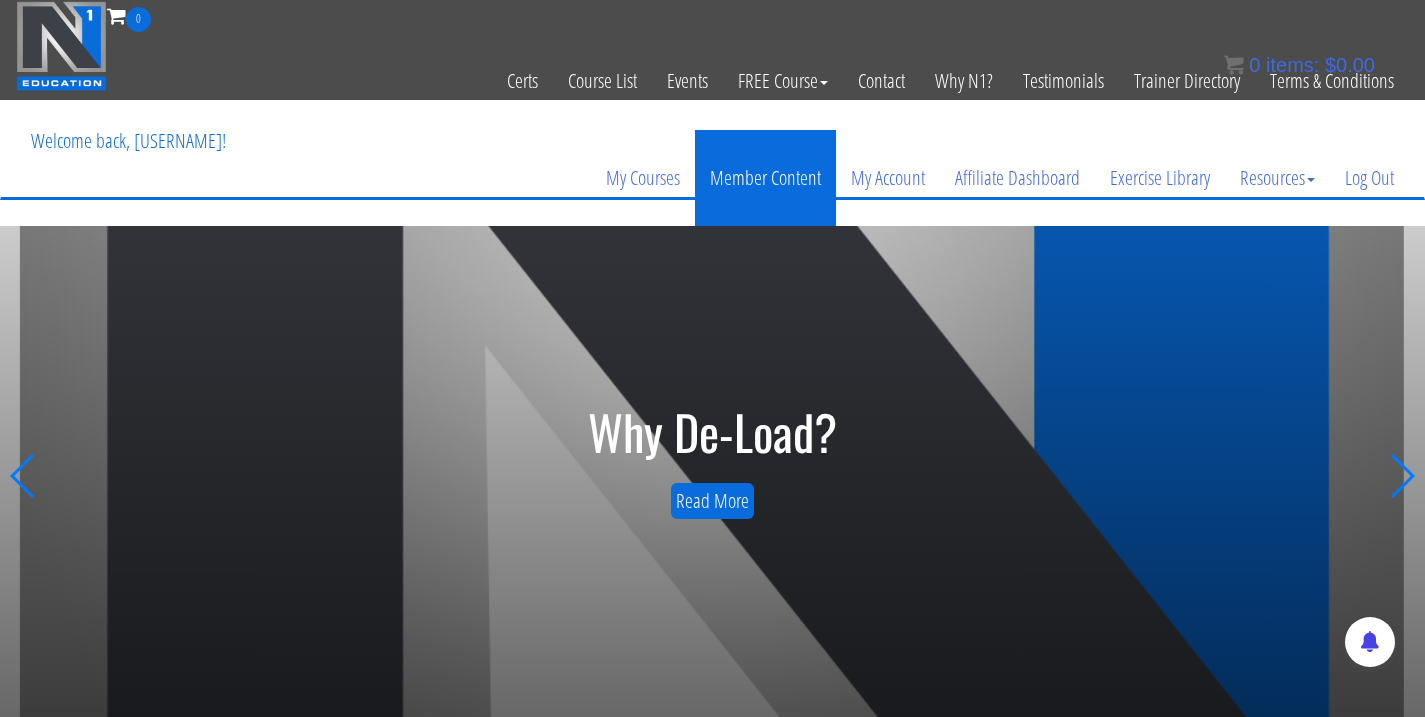 click on "Member Content" at bounding box center [765, 178] 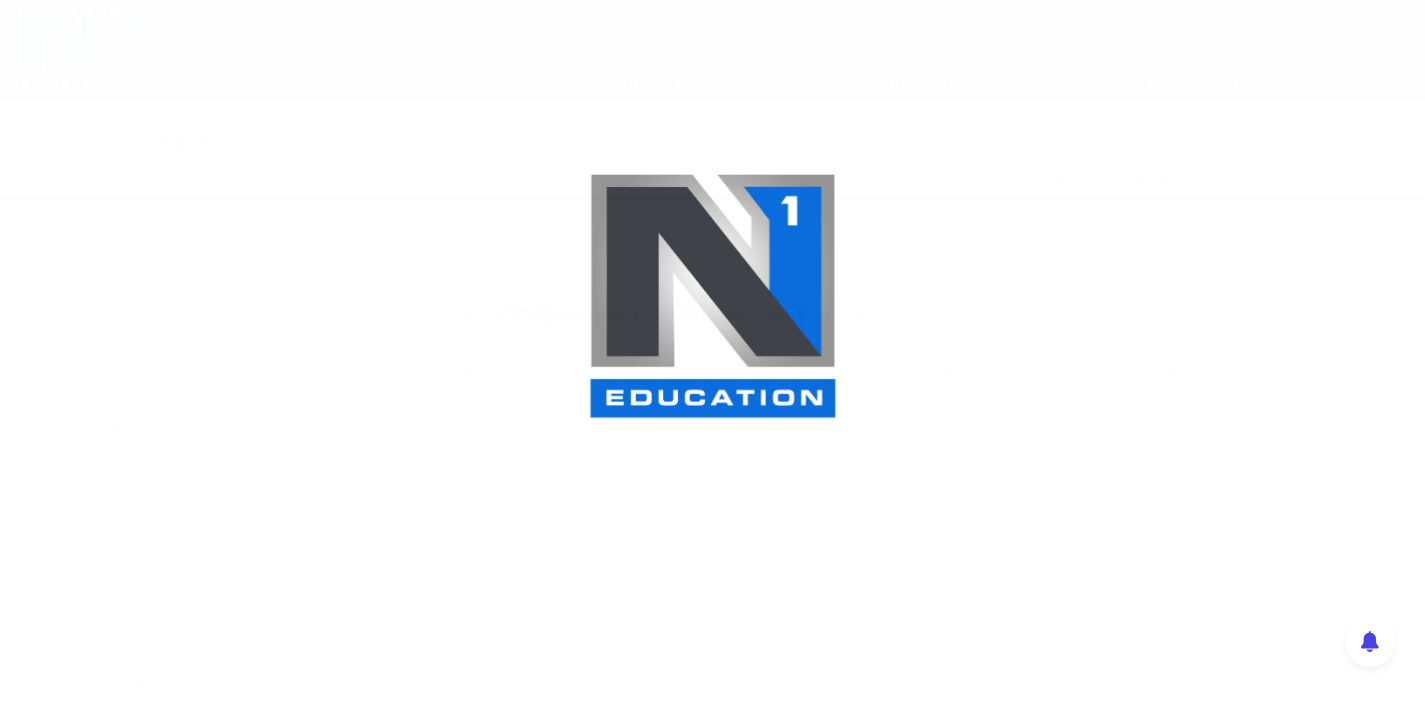 scroll, scrollTop: 0, scrollLeft: 0, axis: both 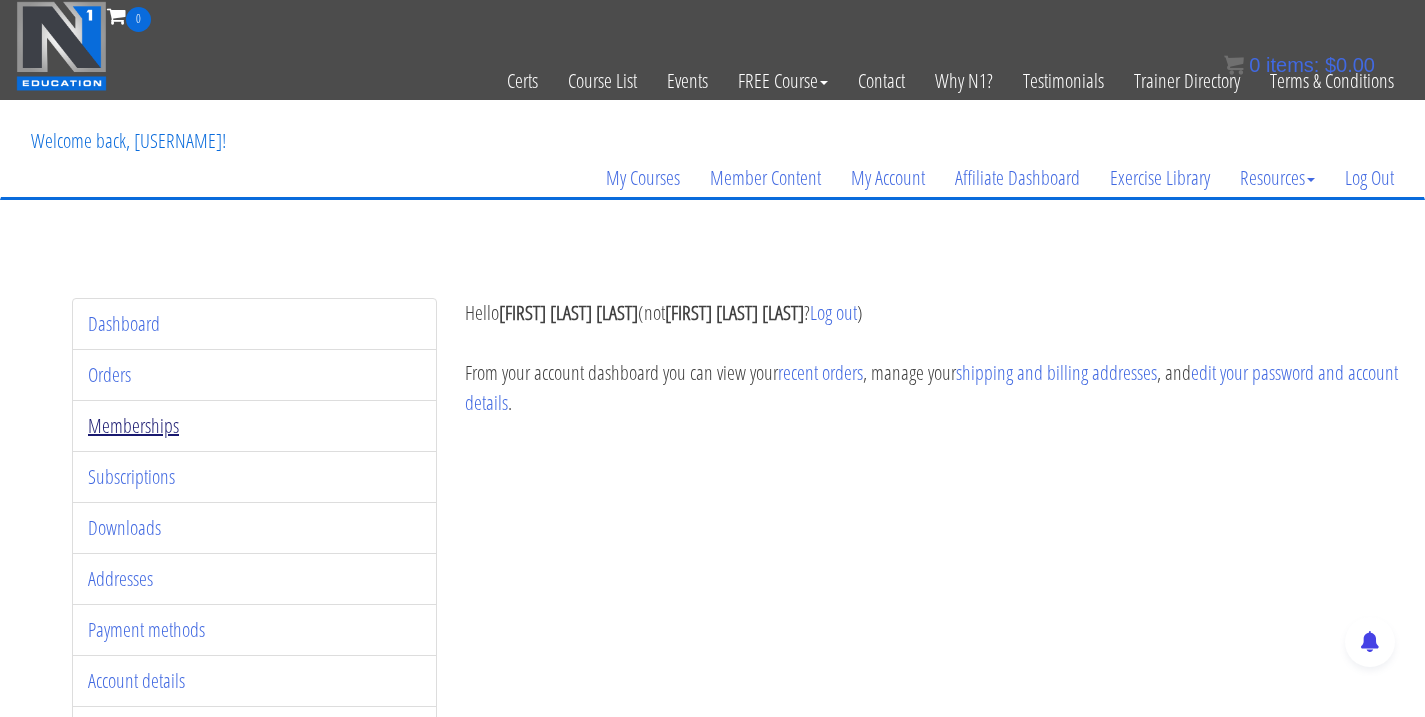 click on "Memberships" at bounding box center (133, 425) 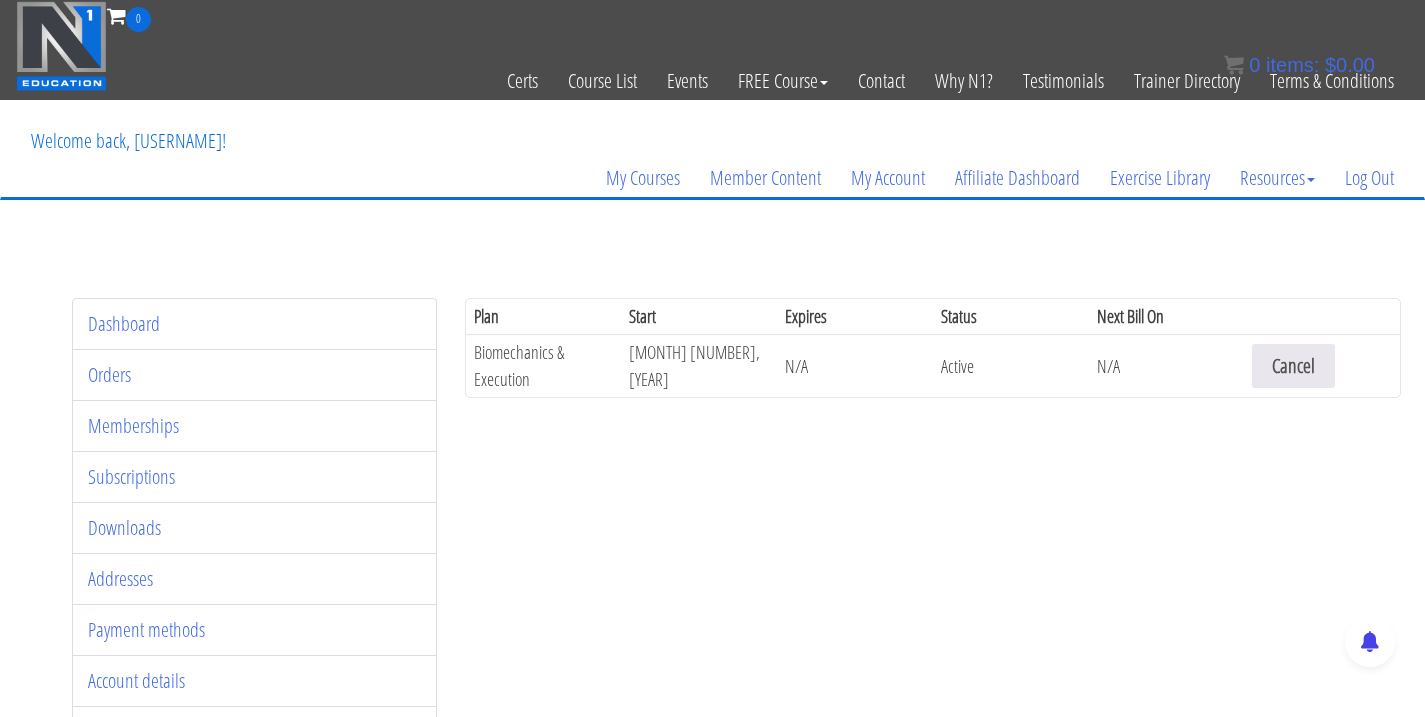 scroll, scrollTop: 0, scrollLeft: 0, axis: both 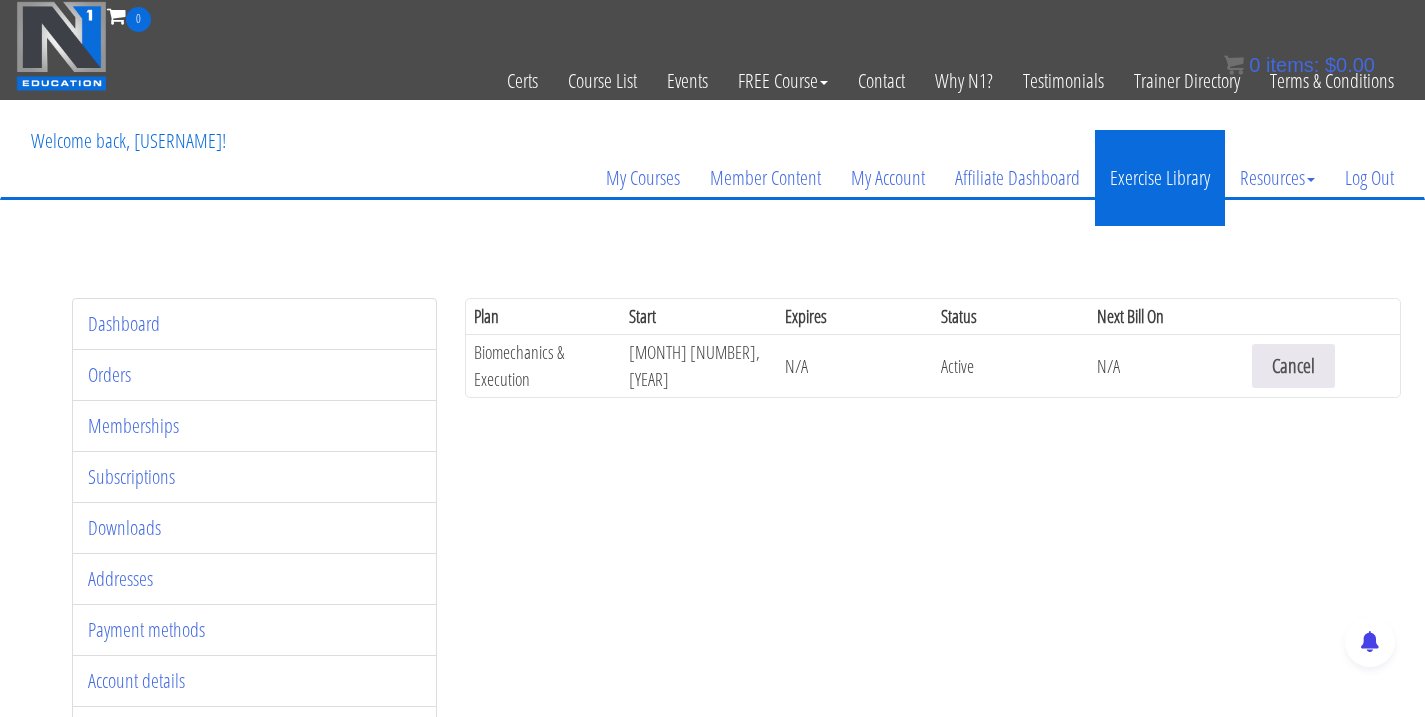 click on "Exercise Library" at bounding box center [1160, 178] 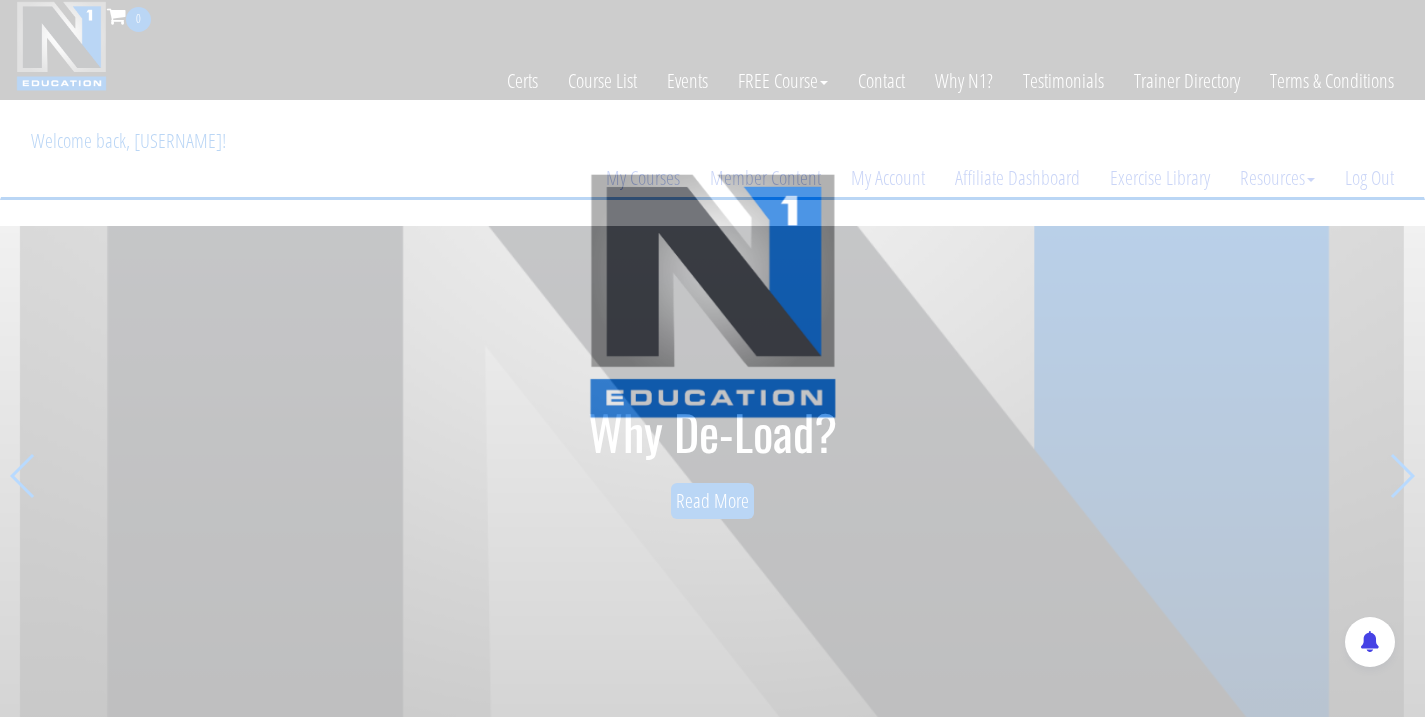 scroll, scrollTop: 0, scrollLeft: 0, axis: both 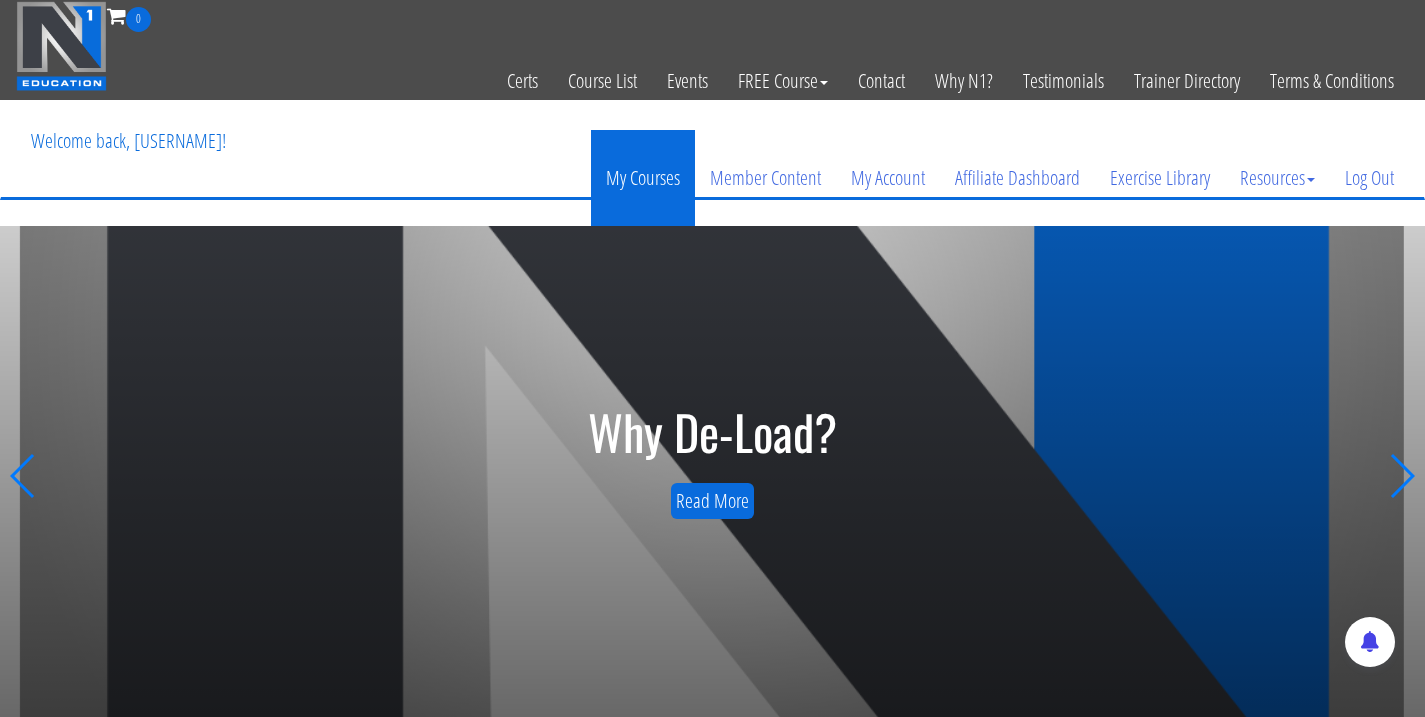 click on "My Courses" at bounding box center [643, 178] 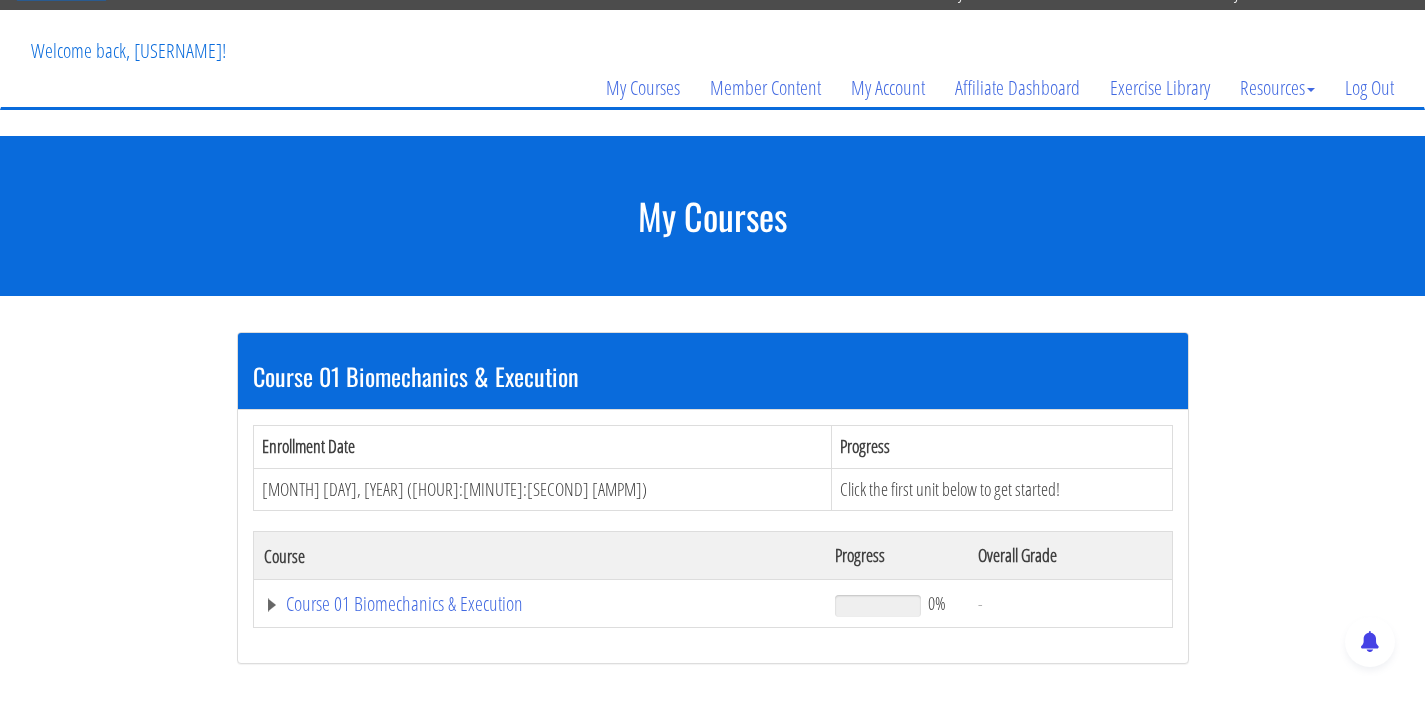 scroll, scrollTop: 114, scrollLeft: 0, axis: vertical 